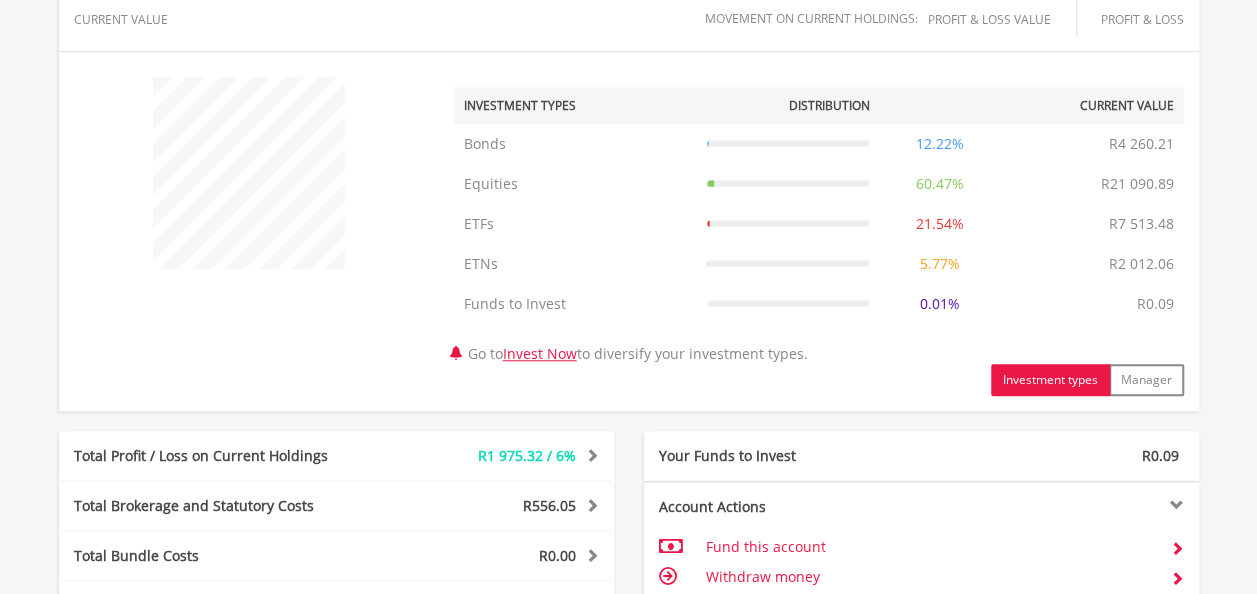 scroll, scrollTop: 1152, scrollLeft: 0, axis: vertical 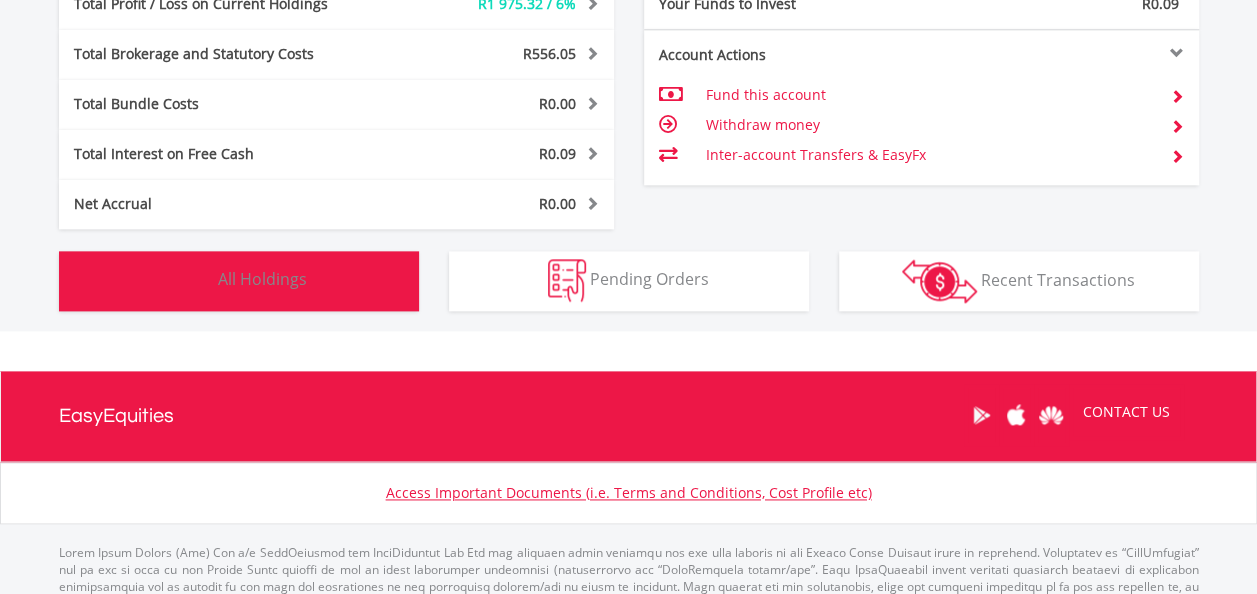 click on "Holdings
All Holdings" at bounding box center (239, 281) 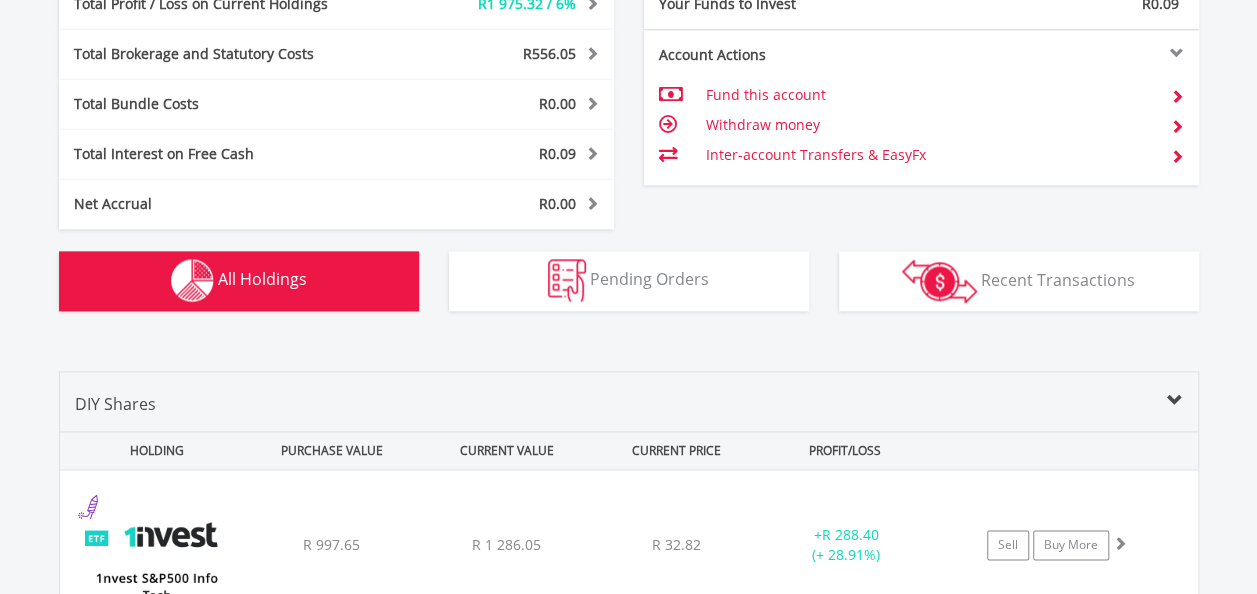 scroll, scrollTop: 1522, scrollLeft: 0, axis: vertical 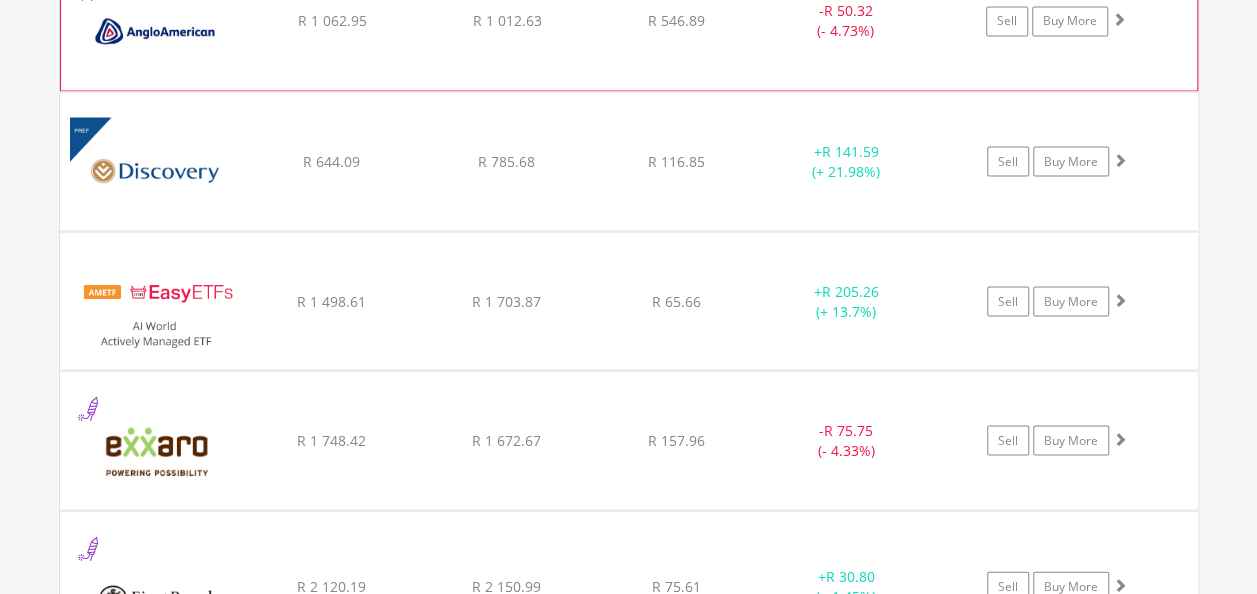 click on "R 1 012.63" at bounding box center [506, -125] 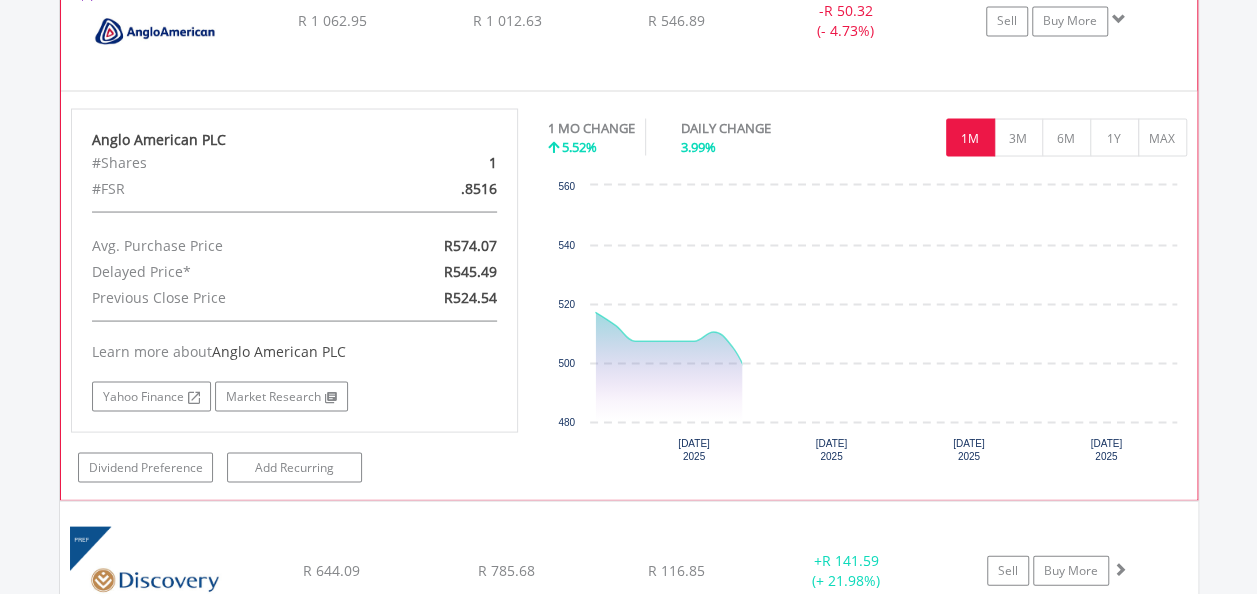 click on "R 1 012.63" at bounding box center [506, -125] 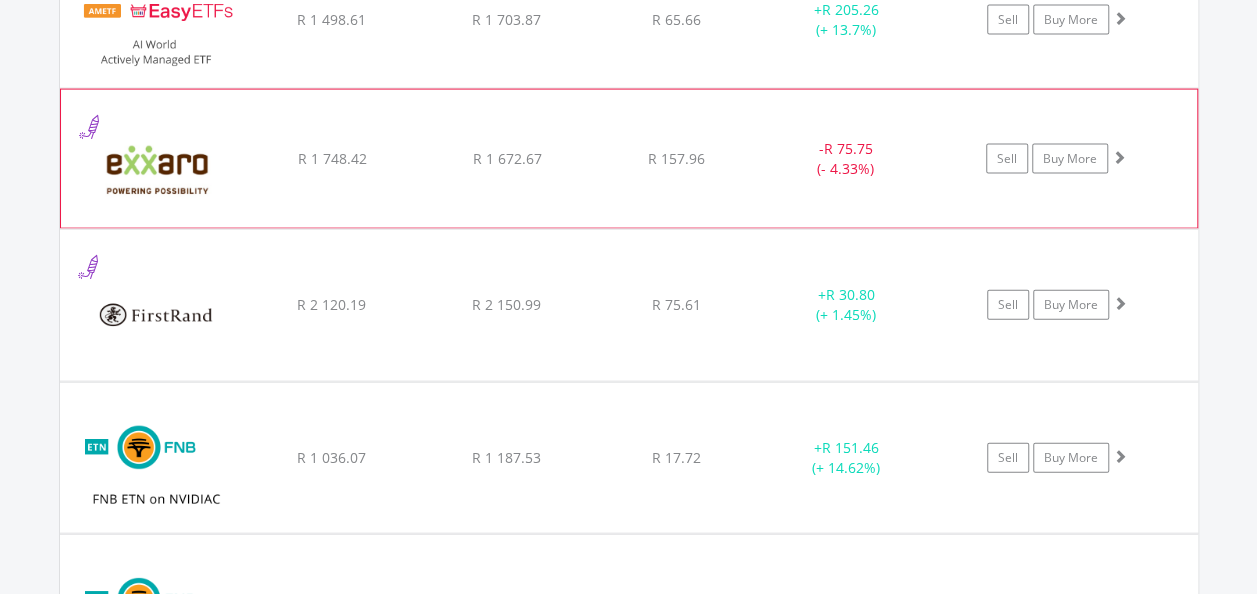 scroll, scrollTop: 2122, scrollLeft: 0, axis: vertical 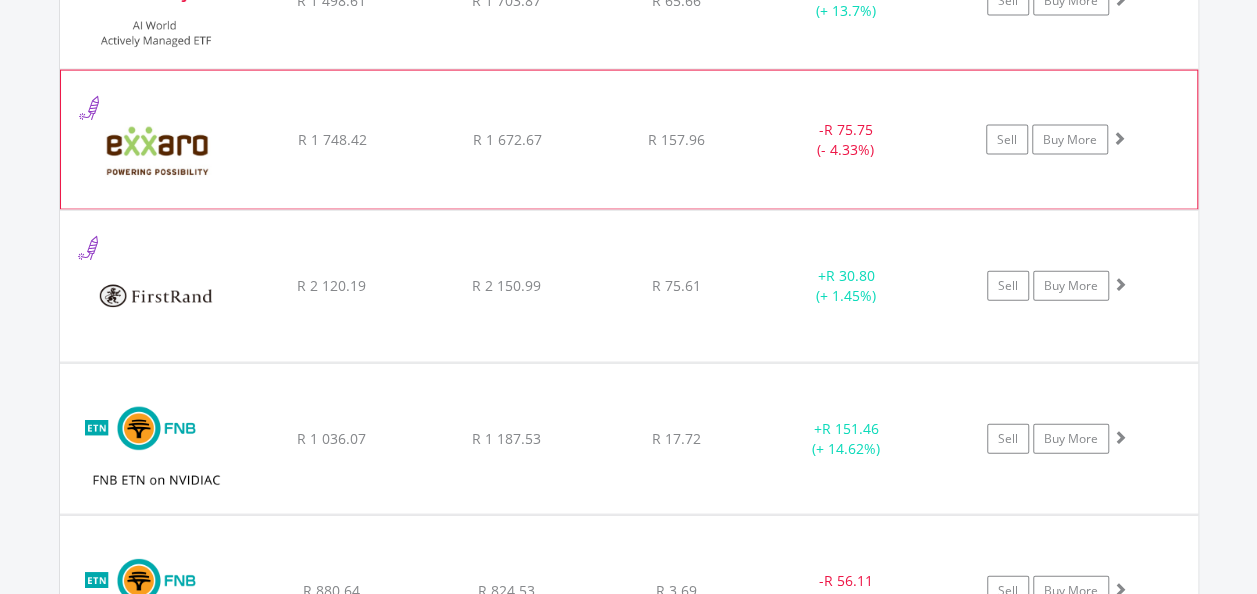 click on "﻿
Exxaro Resources Limited
R 1 748.42
R 1 672.67
R 157.96
-  R 75.75 (- 4.33%)
Sell
Buy More" at bounding box center [629, -425] 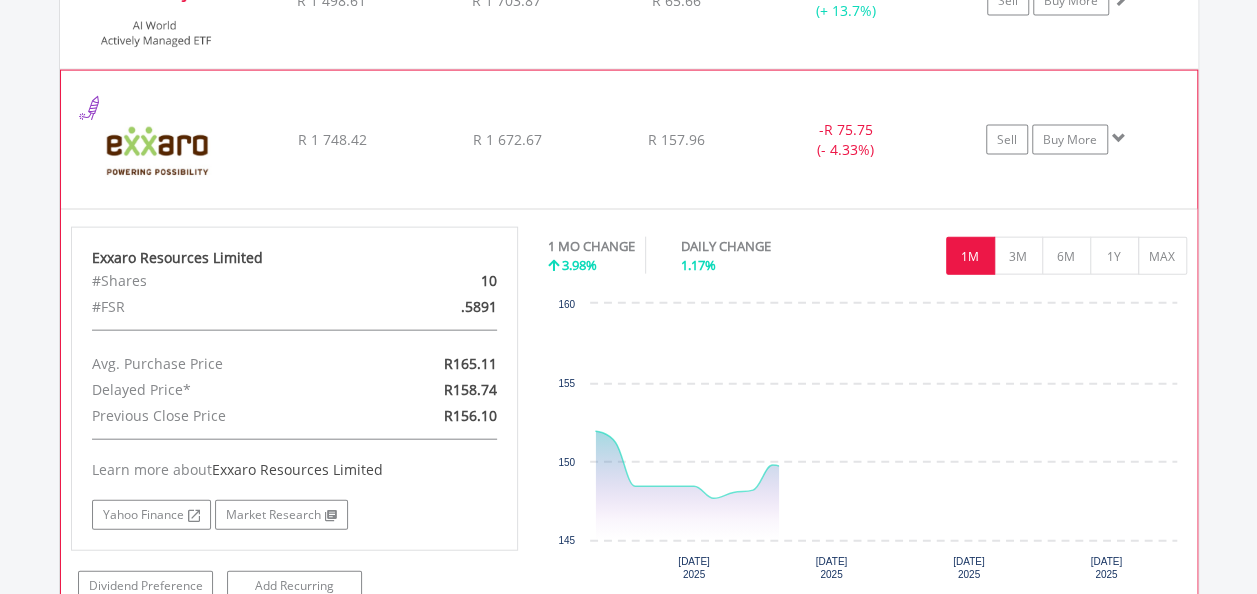 click on "﻿
Exxaro Resources Limited
R 1 748.42
R 1 672.67
R 157.96
-  R 75.75 (- 4.33%)
Sell
Buy More" at bounding box center (629, -425) 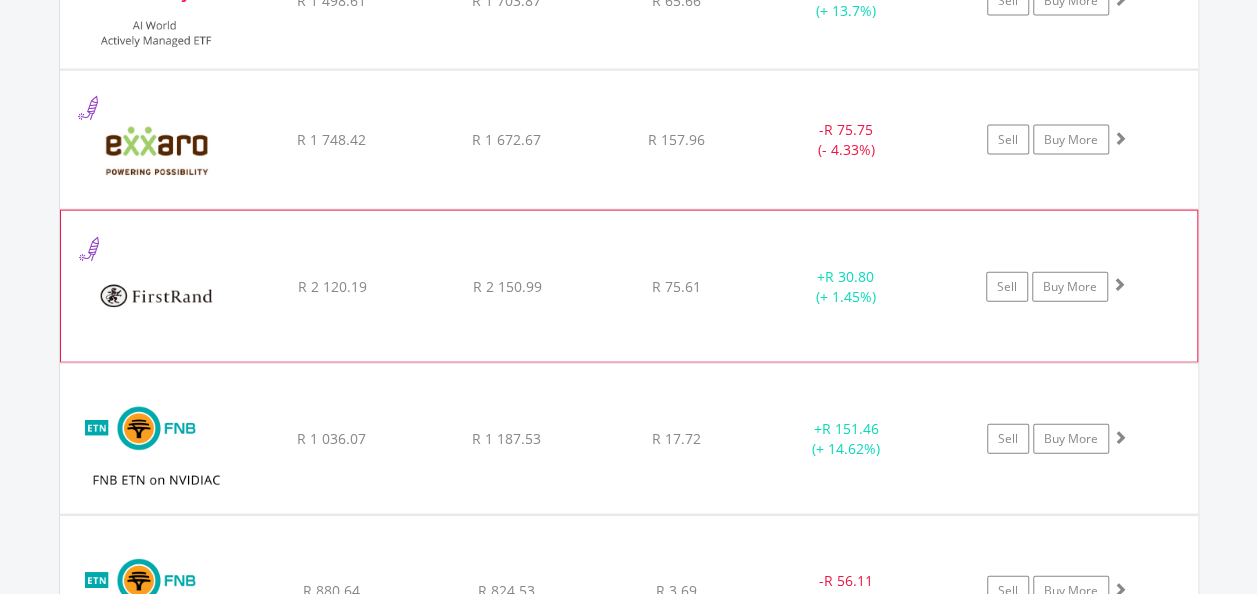 click on "﻿
Firstrand Limited
R 2 120.19
R 2 150.99
R 75.61
+  R 30.80 (+ 1.45%)
Sell
Buy More" at bounding box center (629, -425) 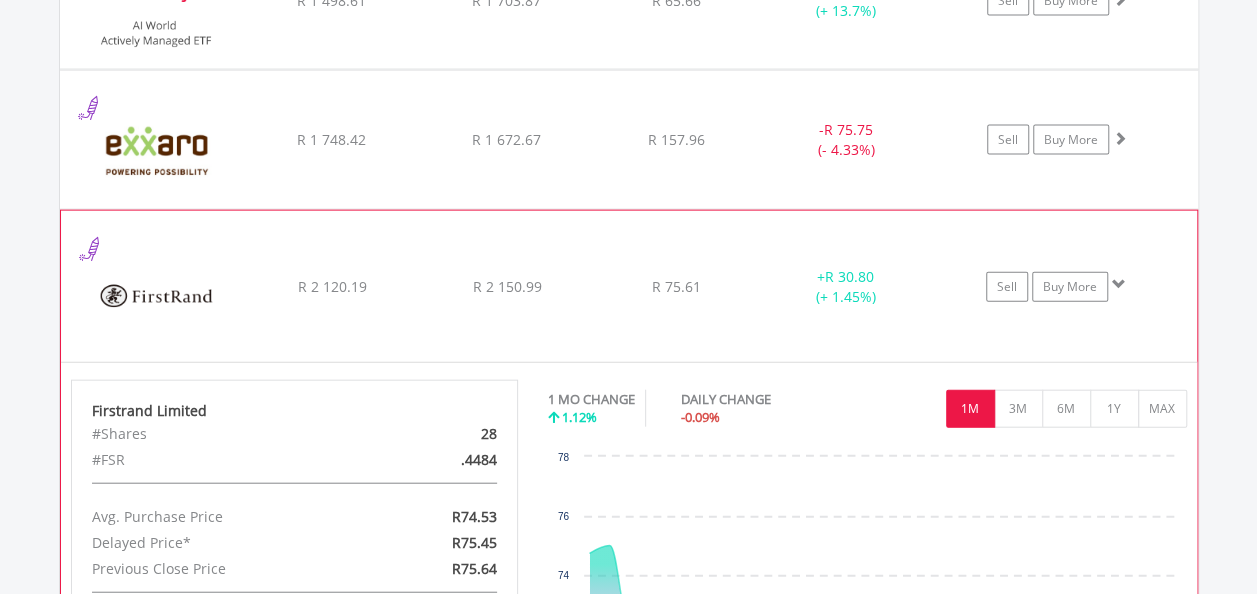 click on "﻿
Firstrand Limited
R 2 120.19
R 2 150.99
R 75.61
+  R 30.80 (+ 1.45%)
Sell
Buy More" at bounding box center (629, -425) 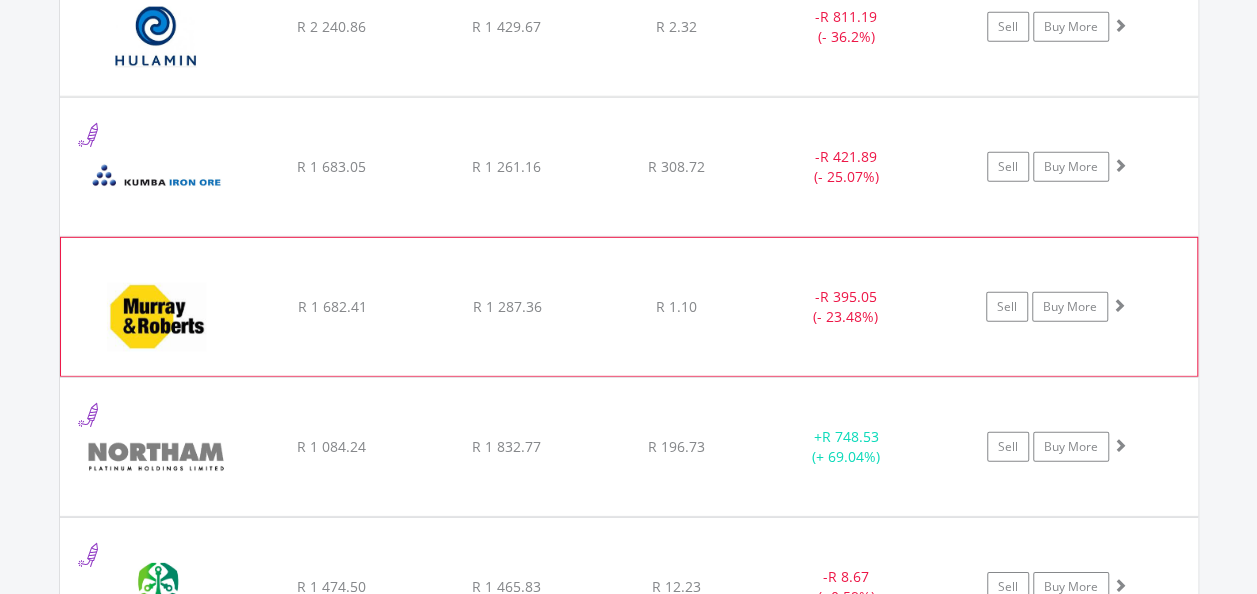 scroll, scrollTop: 2722, scrollLeft: 0, axis: vertical 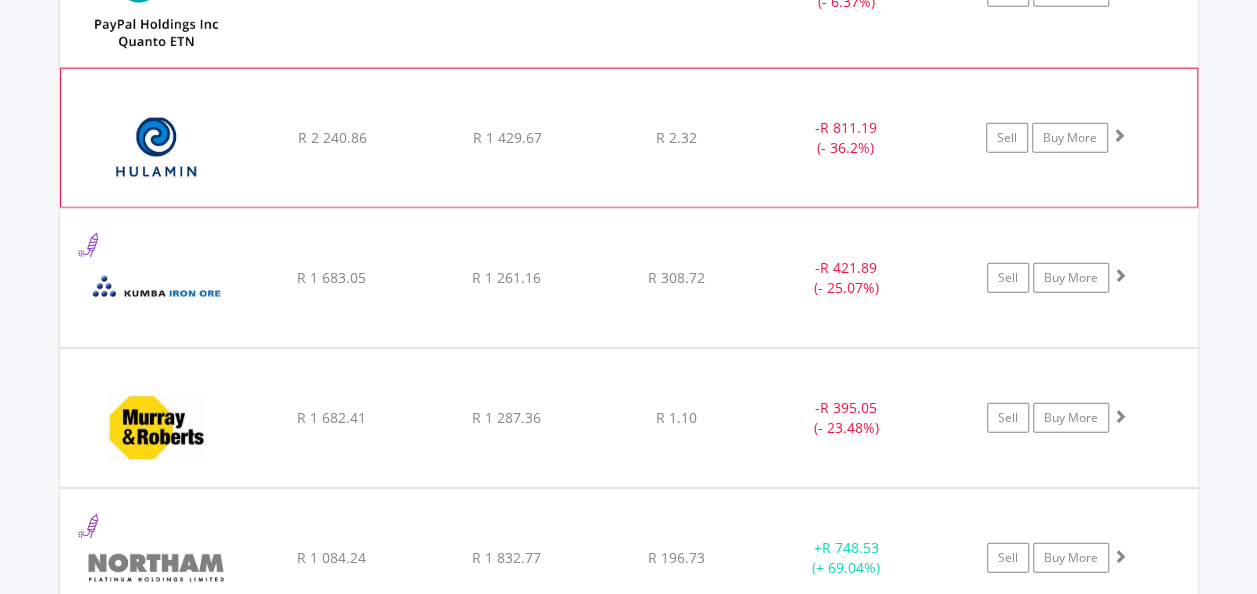 click on "﻿
Hulamin Limited
R 2 240.86
R 1 429.67
R 2.32
-  R 811.19 (- 36.2%)
Sell
Buy More" at bounding box center [629, -1025] 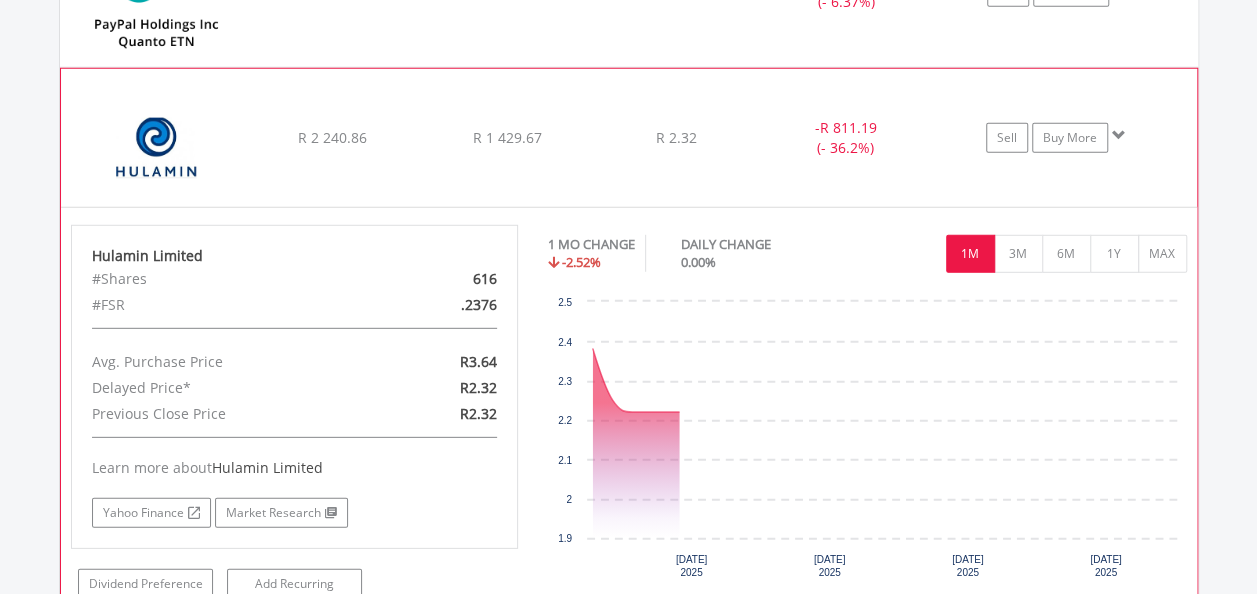 click on "﻿
Hulamin Limited
R 2 240.86
R 1 429.67
R 2.32
-  R 811.19 (- 36.2%)
Sell
Buy More" at bounding box center [629, -1025] 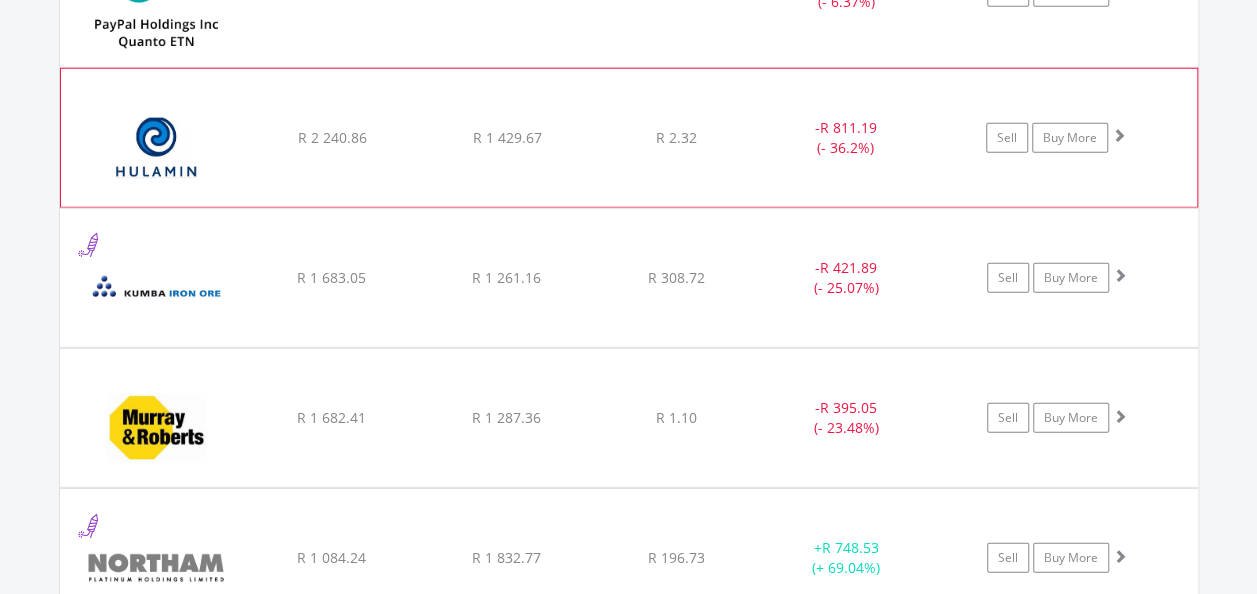 scroll, scrollTop: 3122, scrollLeft: 0, axis: vertical 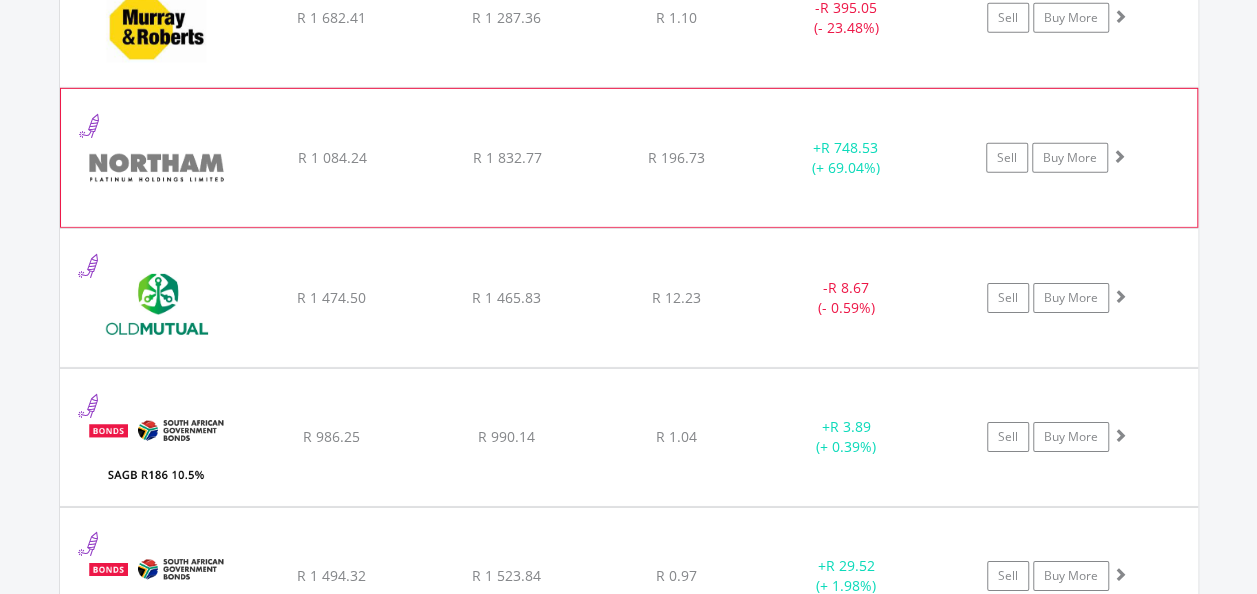 click on "﻿
Northam Platinum Holdings Ltd
R 1 084.24
R 1 832.77
R 196.73
+  R 748.53 (+ 69.04%)
Sell
Buy More" at bounding box center (629, -1425) 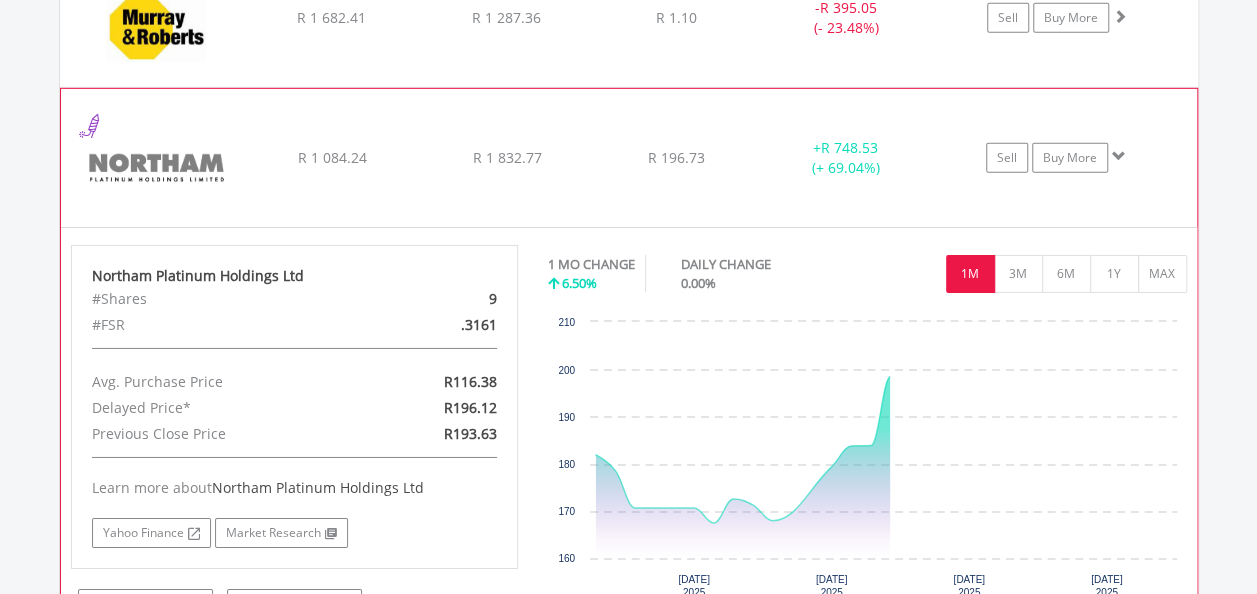 click on "﻿
Northam Platinum Holdings Ltd
R 1 084.24
R 1 832.77
R 196.73
+  R 748.53 (+ 69.04%)
Sell
Buy More" at bounding box center [629, -1425] 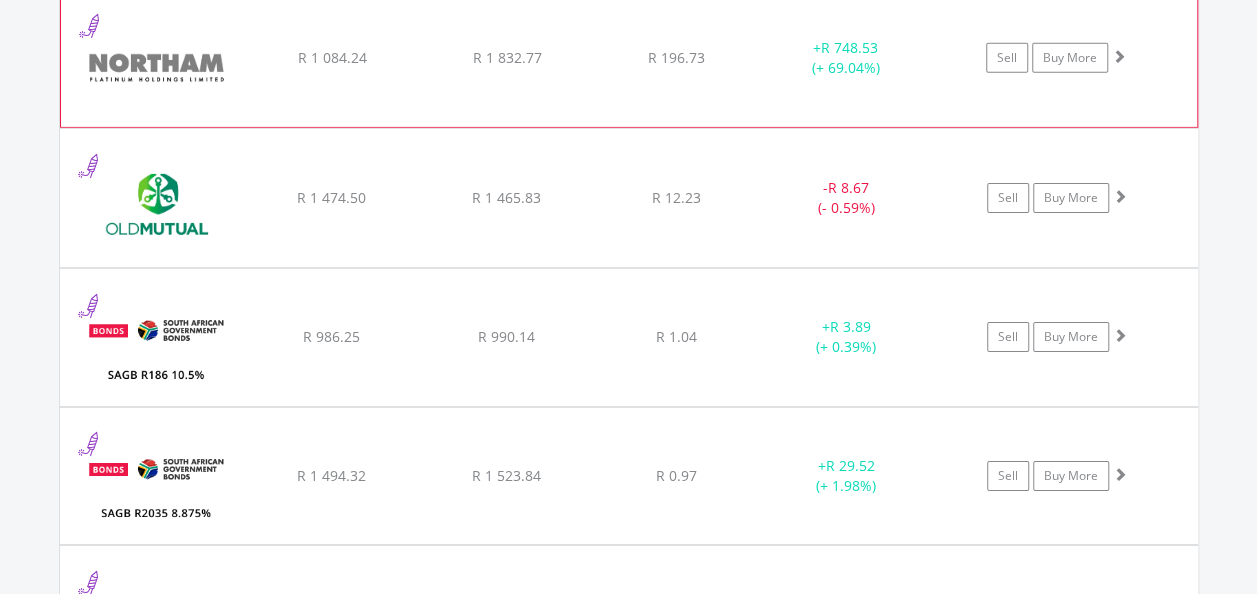 scroll, scrollTop: 3322, scrollLeft: 0, axis: vertical 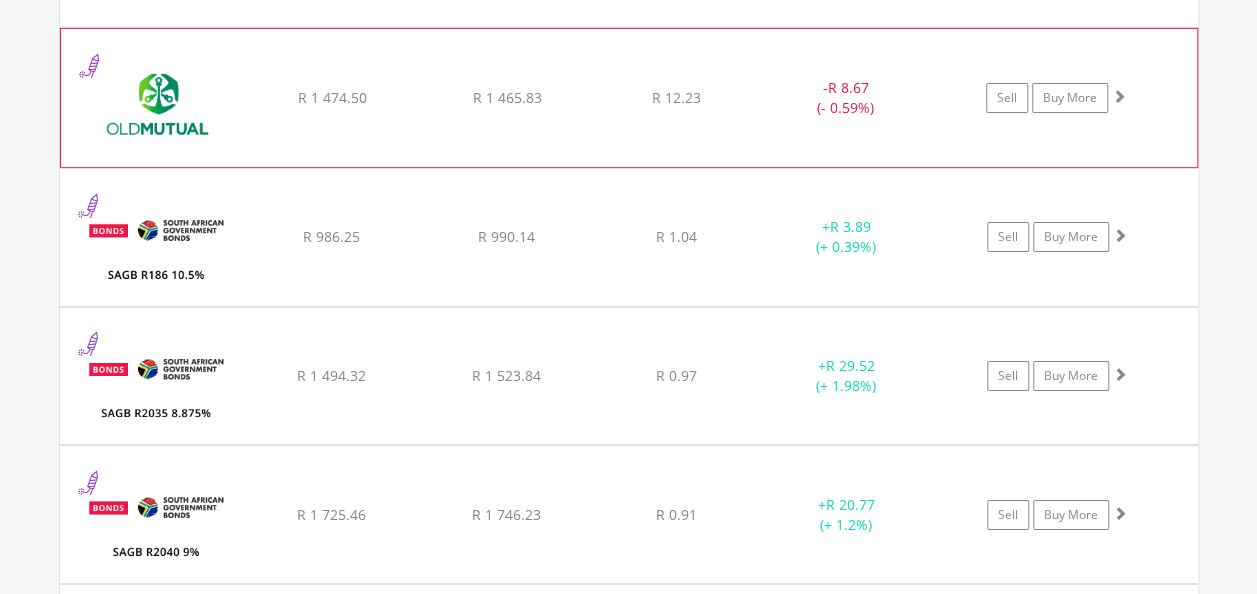 click on "R 1 474.50" at bounding box center (331, -1625) 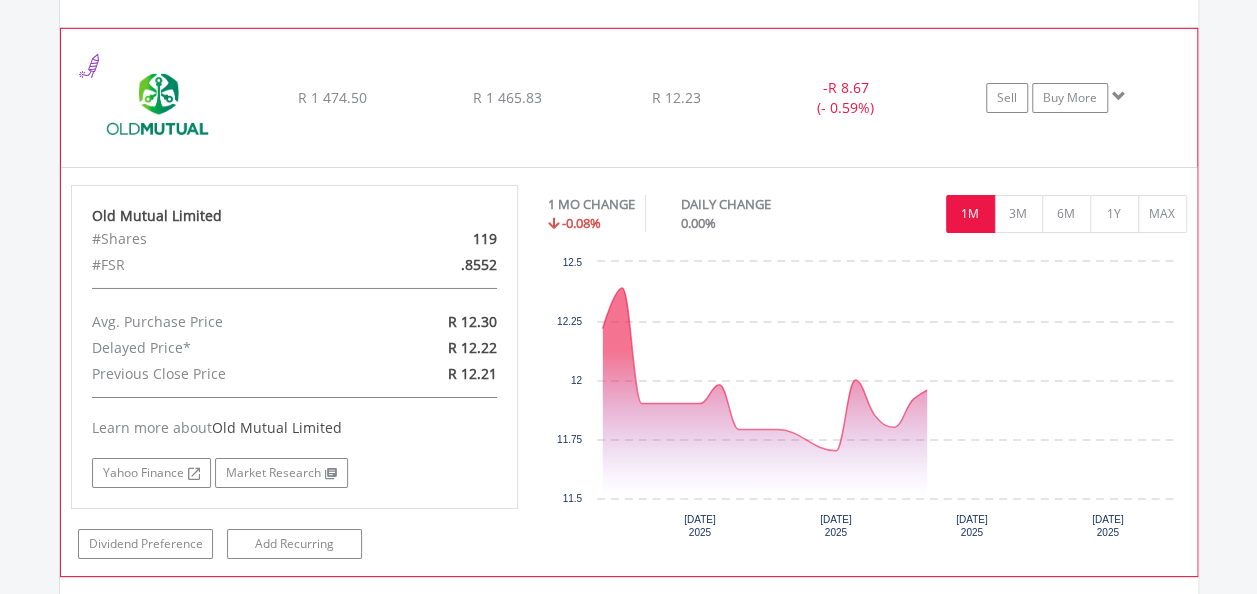 click on "R 1 474.50" at bounding box center [331, -1625] 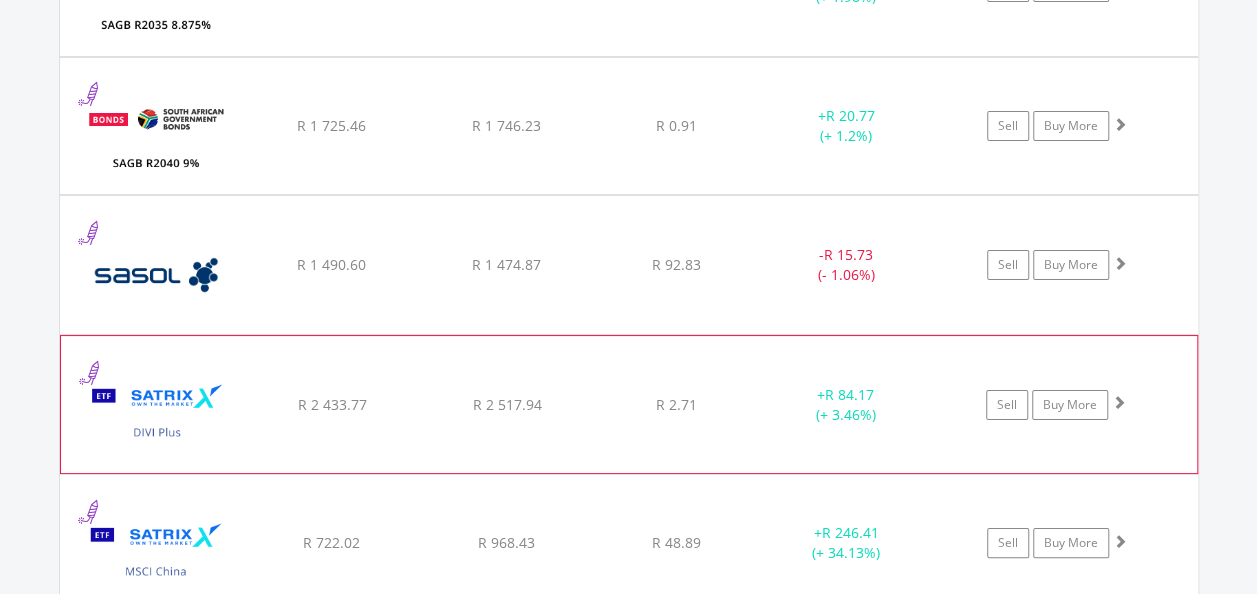 scroll, scrollTop: 3822, scrollLeft: 0, axis: vertical 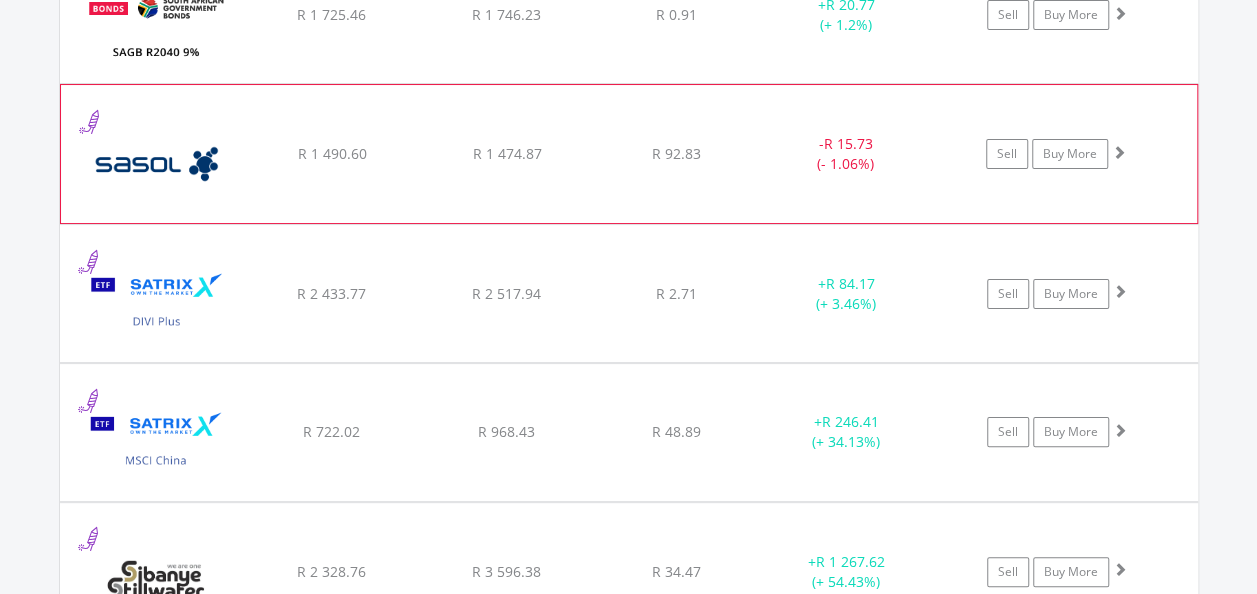 click on "﻿
Sasol Limited
R 1 490.60
R 1 474.87
R 92.83
-  R 15.73 (- 1.06%)
Sell
Buy More" at bounding box center [629, -2125] 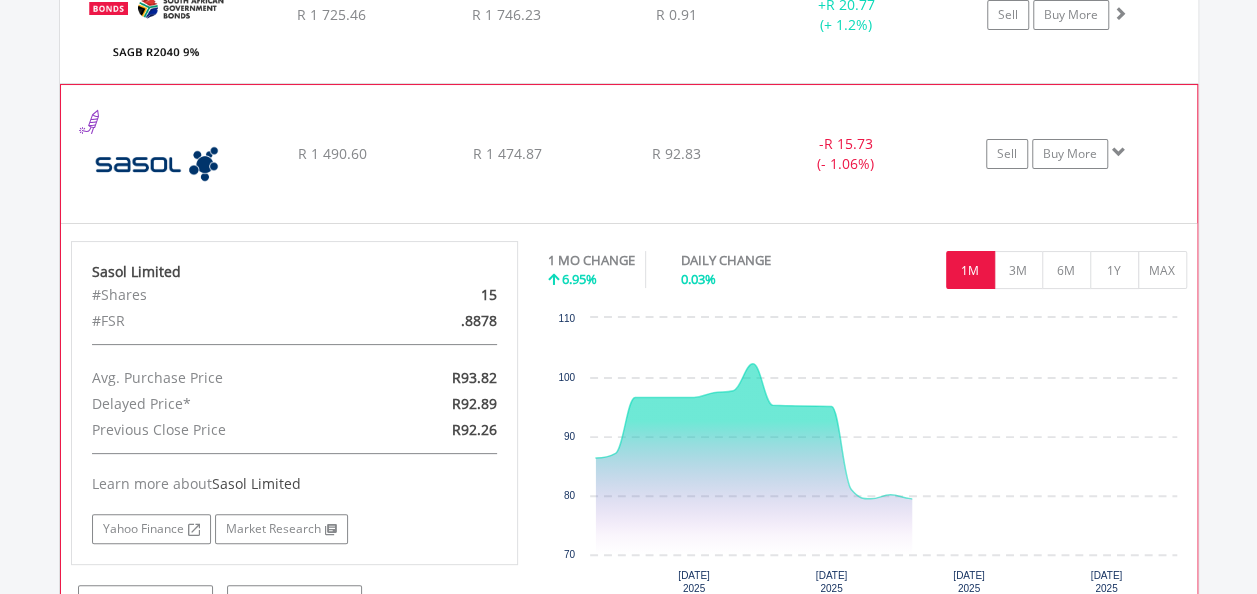 click on "﻿
Sasol Limited
R 1 490.60
R 1 474.87
R 92.83
-  R 15.73 (- 1.06%)
Sell
Buy More" at bounding box center (629, -2125) 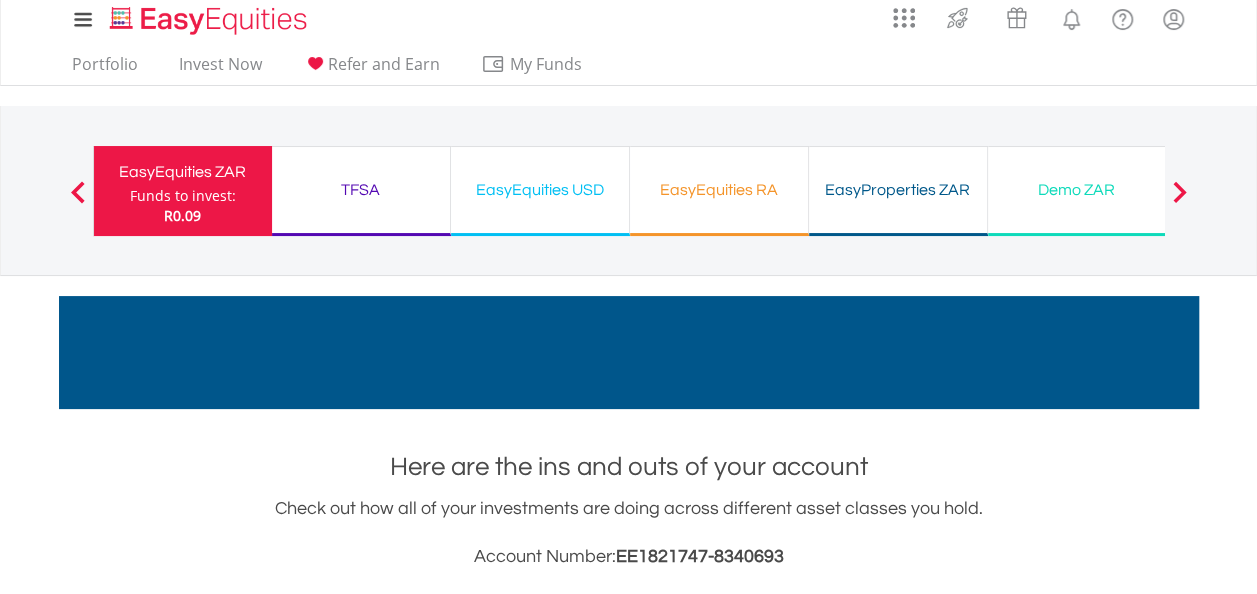 scroll, scrollTop: 0, scrollLeft: 0, axis: both 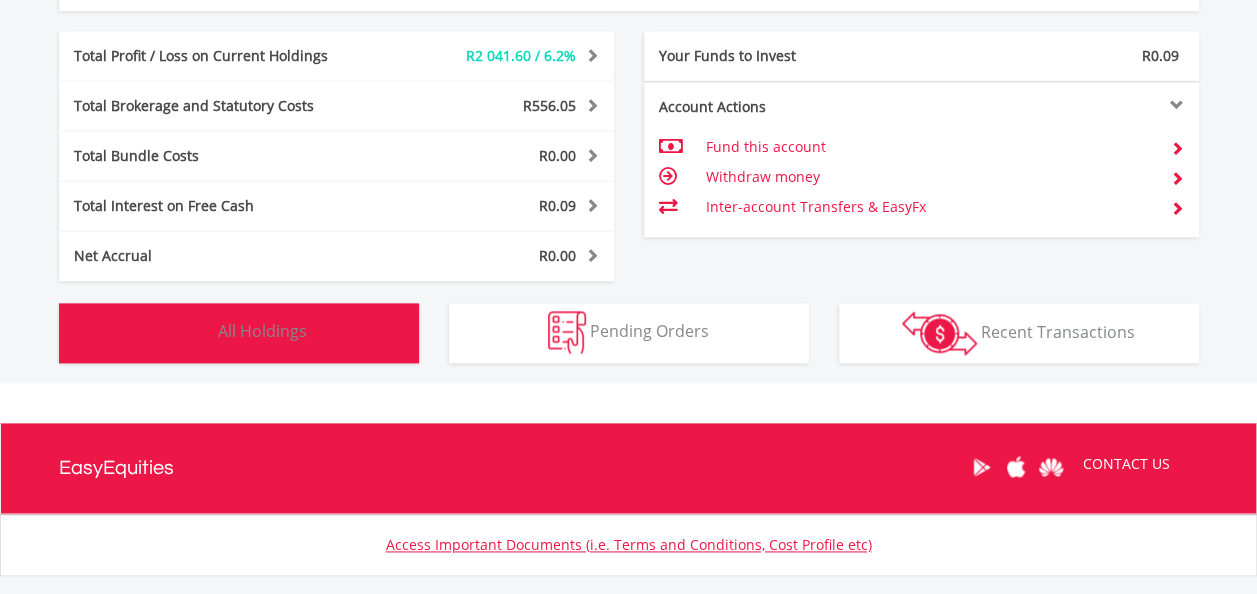 click at bounding box center [192, 332] 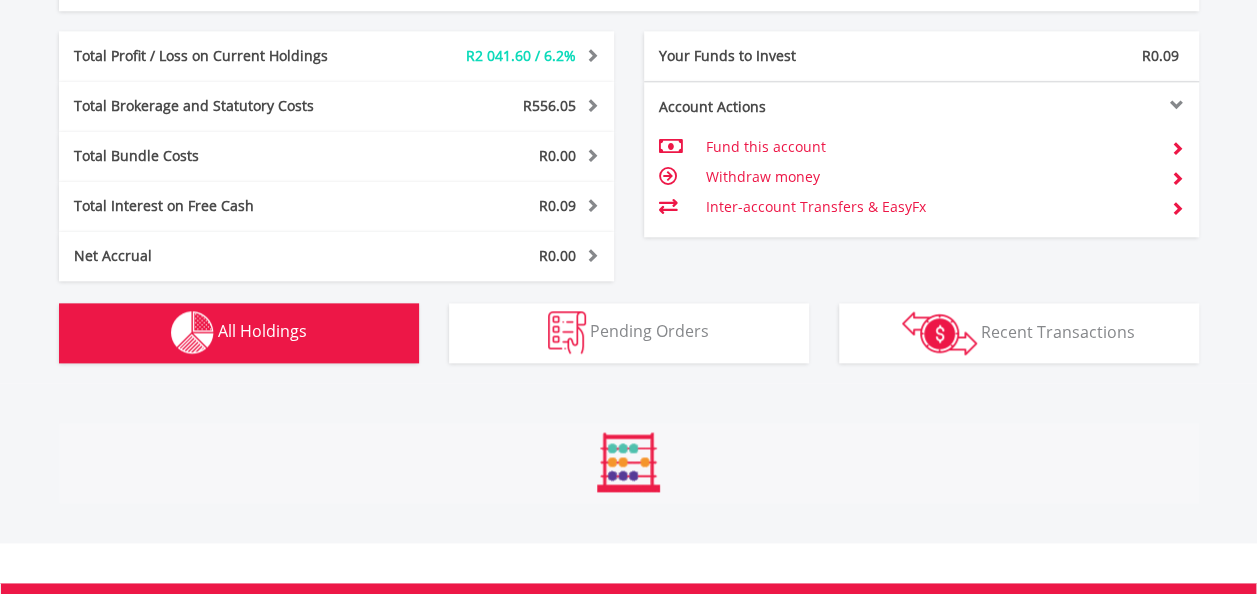 type 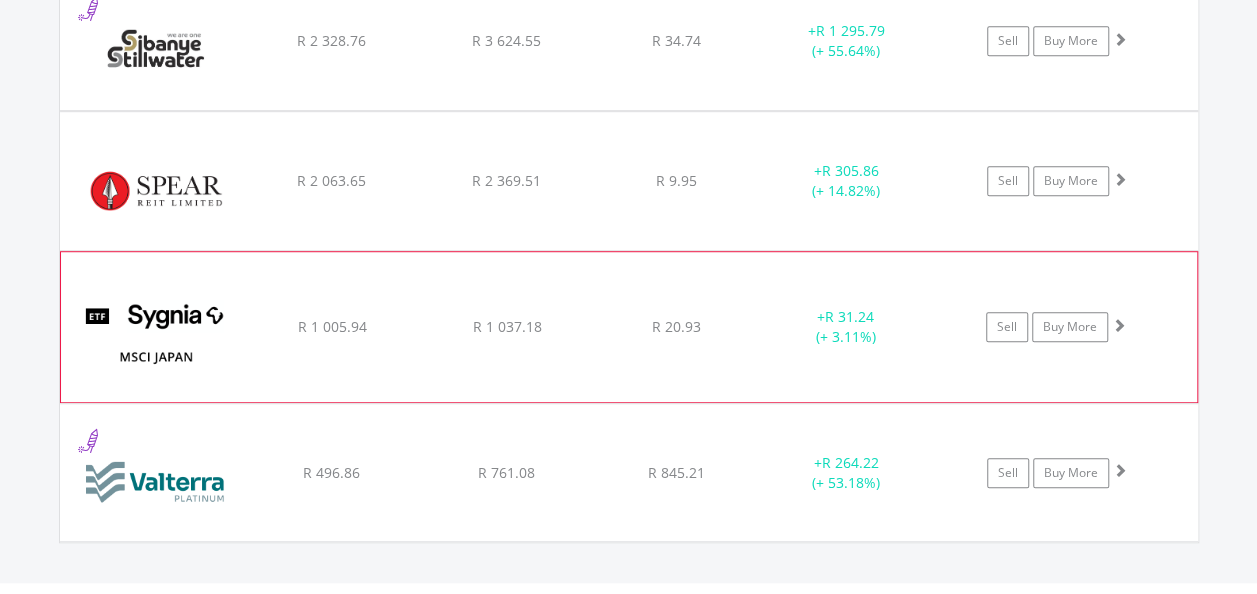 scroll, scrollTop: 4322, scrollLeft: 0, axis: vertical 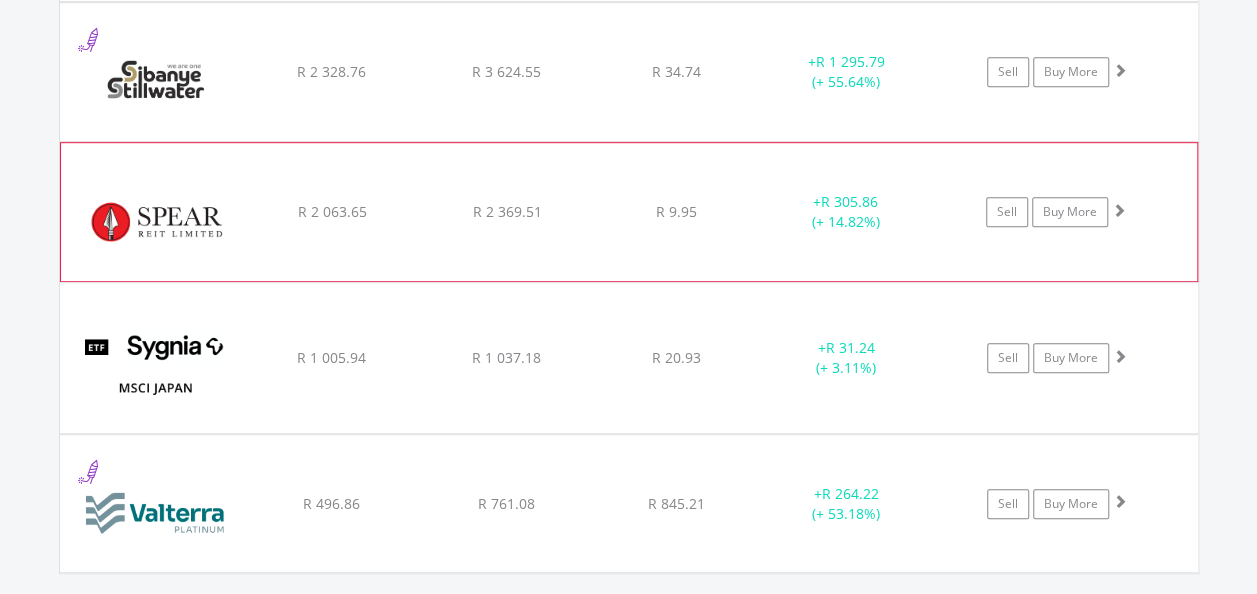 click on "﻿
Spear REIT Limited
R 2 063.65
R 2 369.51
R 9.95
+  R 305.86 (+ 14.82%)
Sell
Buy More" at bounding box center (629, -2625) 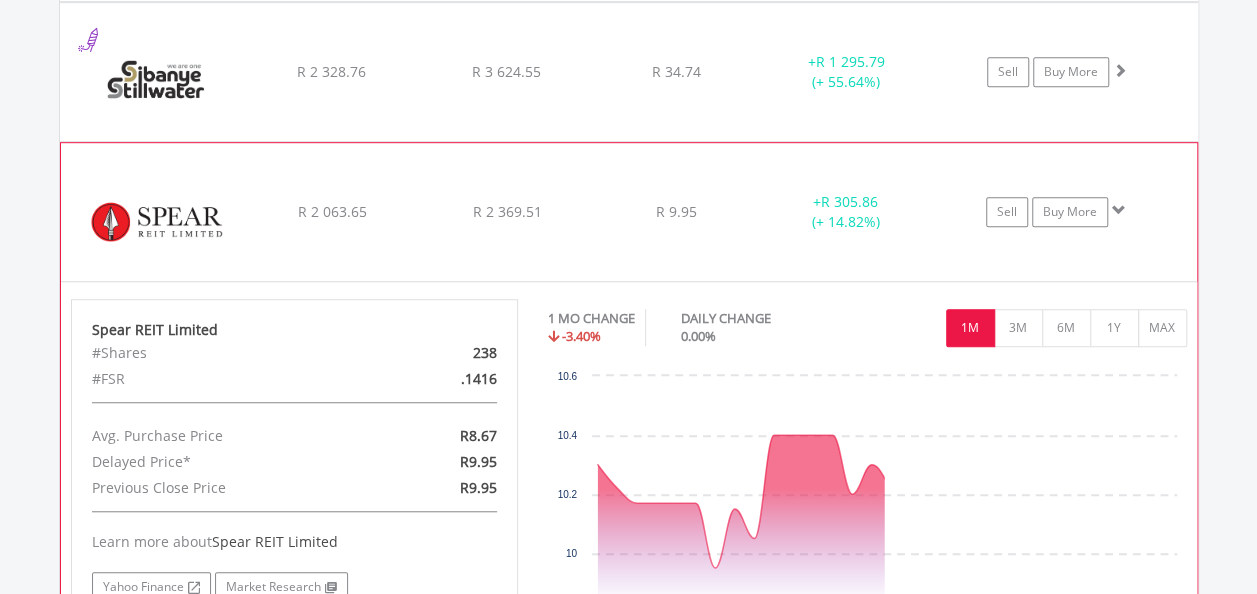 click on "﻿
Spear REIT Limited
R 2 063.65
R 2 369.51
R 9.95
+  R 305.86 (+ 14.82%)
Sell
Buy More" at bounding box center [629, -2625] 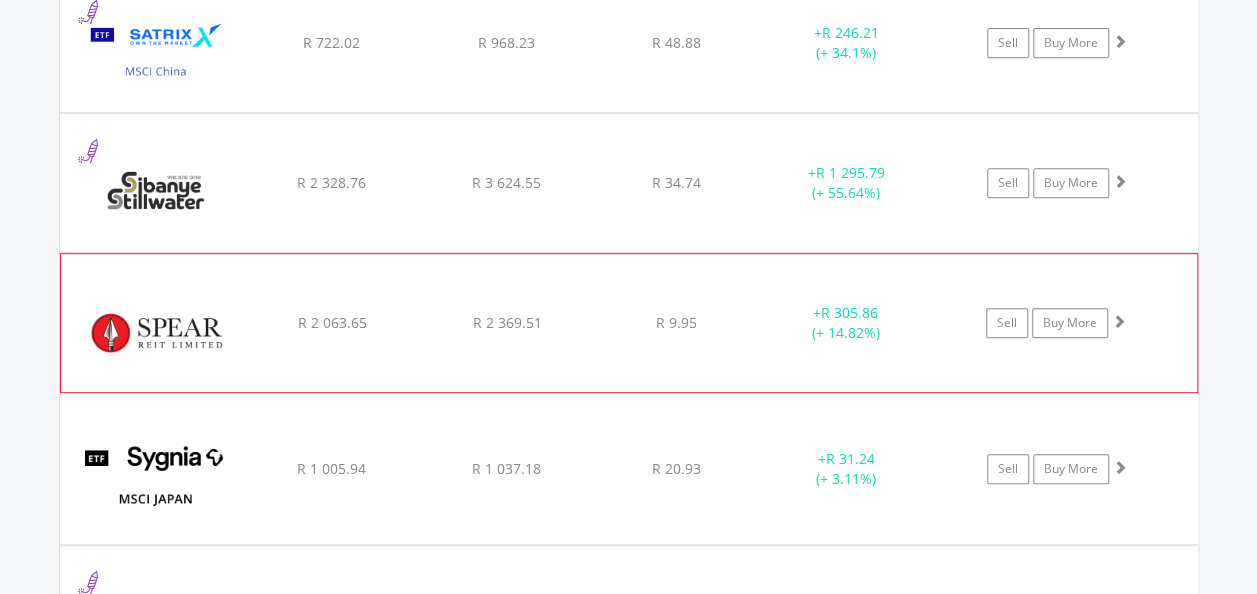 scroll, scrollTop: 4122, scrollLeft: 0, axis: vertical 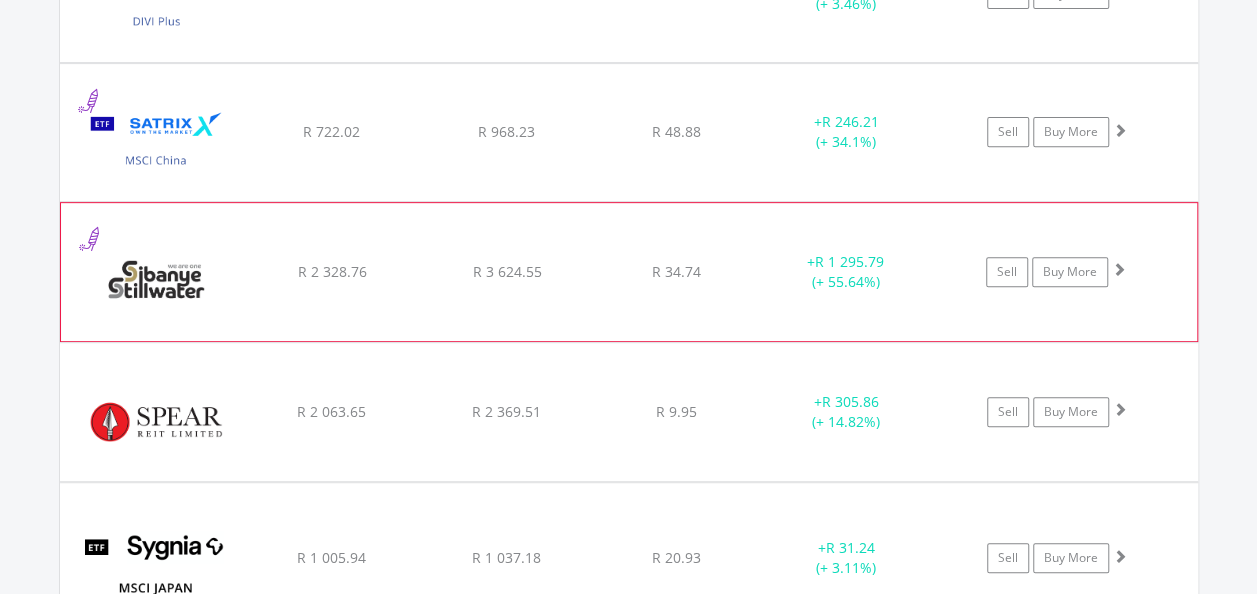 click on "﻿
Sibanye Stillwater Limited
R 2 328.76
R 3 624.55
R 34.74
+  R 1 295.79 (+ 55.64%)
Sell
Buy More" at bounding box center [629, -2425] 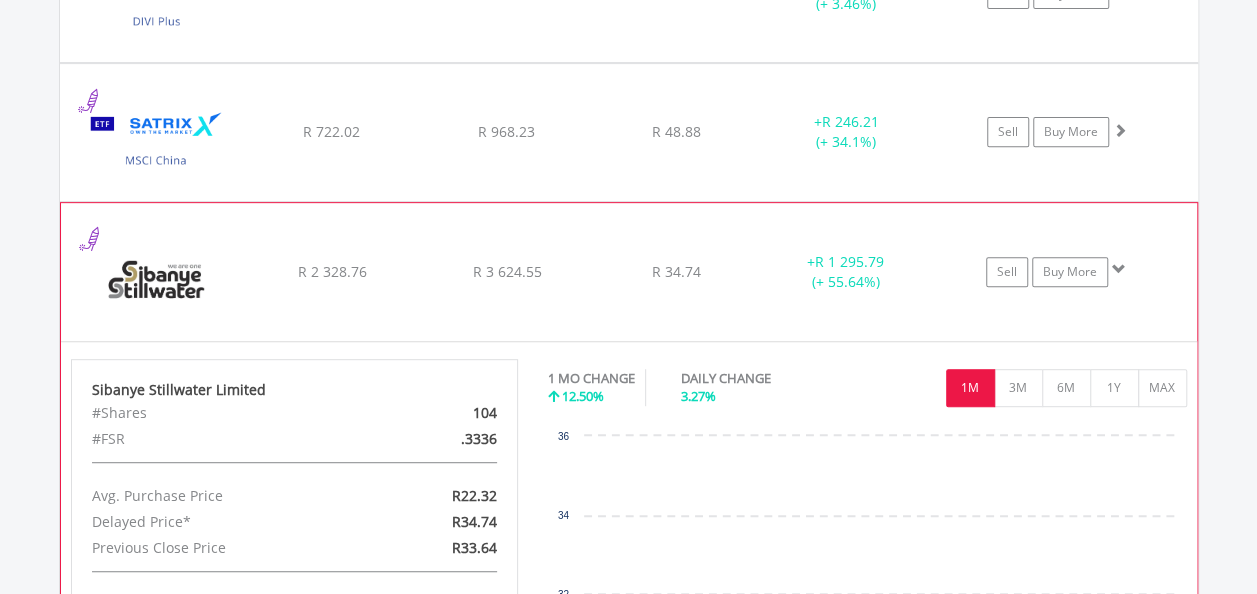 click on "﻿
Sibanye Stillwater Limited
R 2 328.76
R 3 624.55
R 34.74
+  R 1 295.79 (+ 55.64%)
Sell
Buy More" at bounding box center [629, -2425] 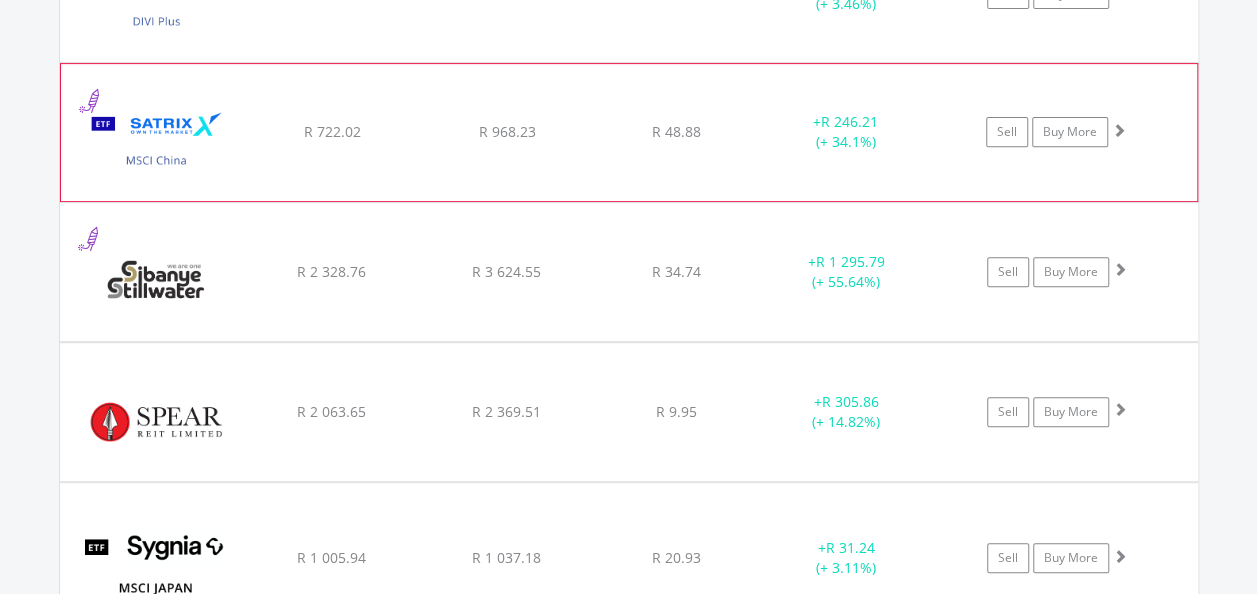 click on "﻿
Satrix MSCI China ETF
R 722.02
R 968.23
R 48.88
+  R 246.21 (+ 34.1%)
Sell
Buy More" at bounding box center (629, -2425) 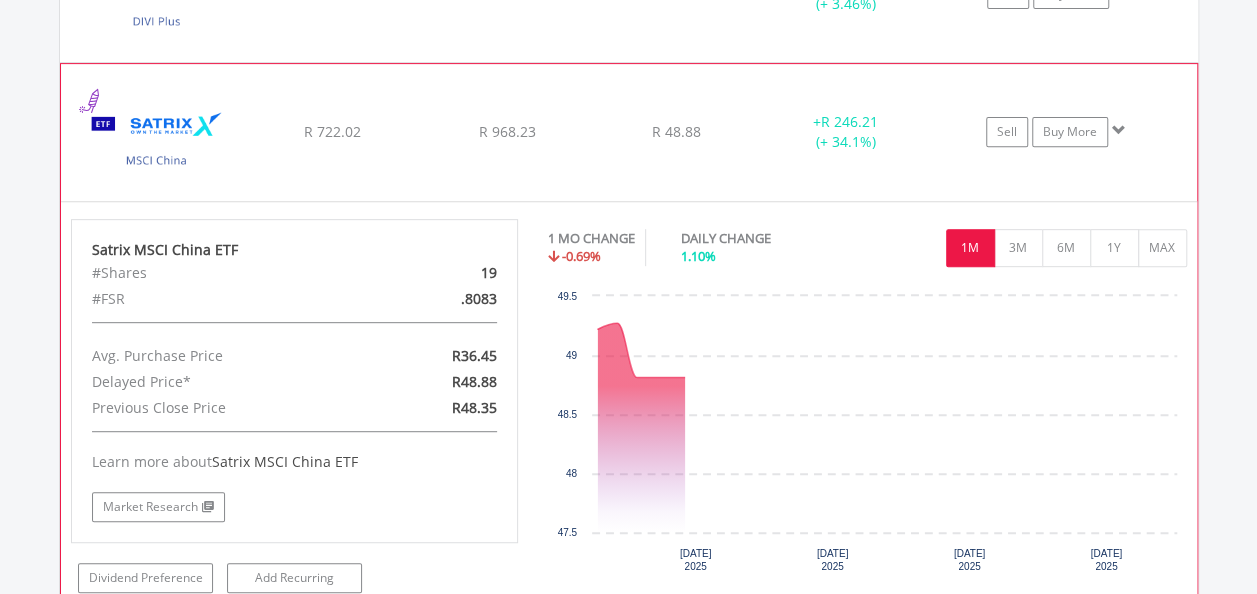 click on "﻿
Satrix MSCI China ETF
R 722.02
R 968.23
R 48.88
+  R 246.21 (+ 34.1%)
Sell
Buy More" at bounding box center (629, -2425) 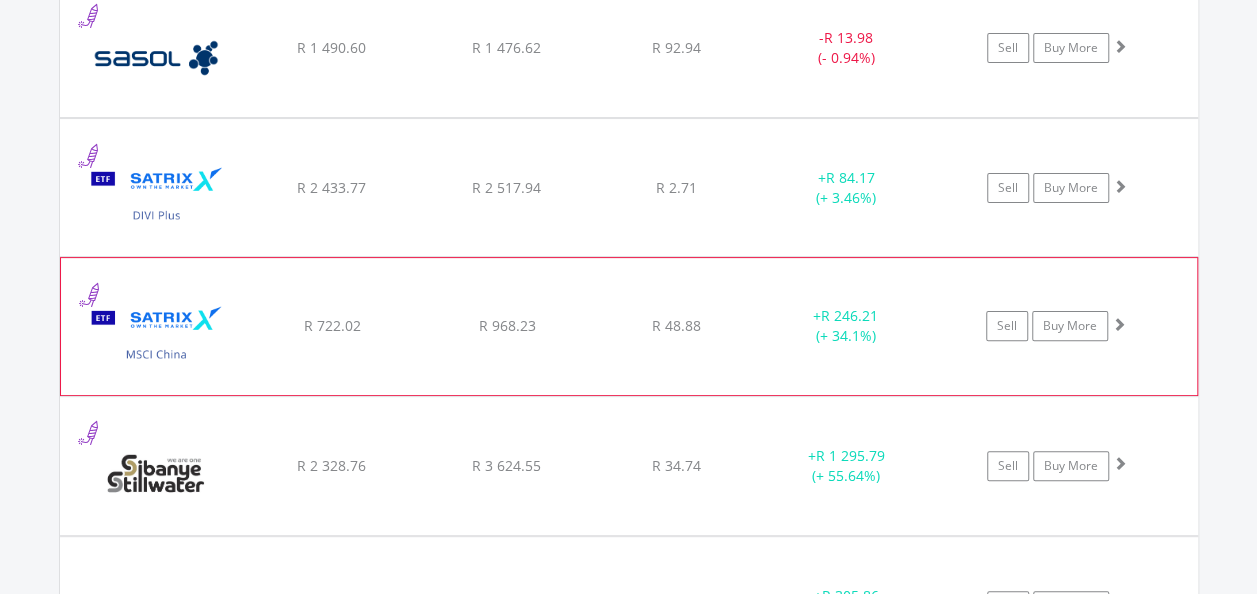 scroll, scrollTop: 3922, scrollLeft: 0, axis: vertical 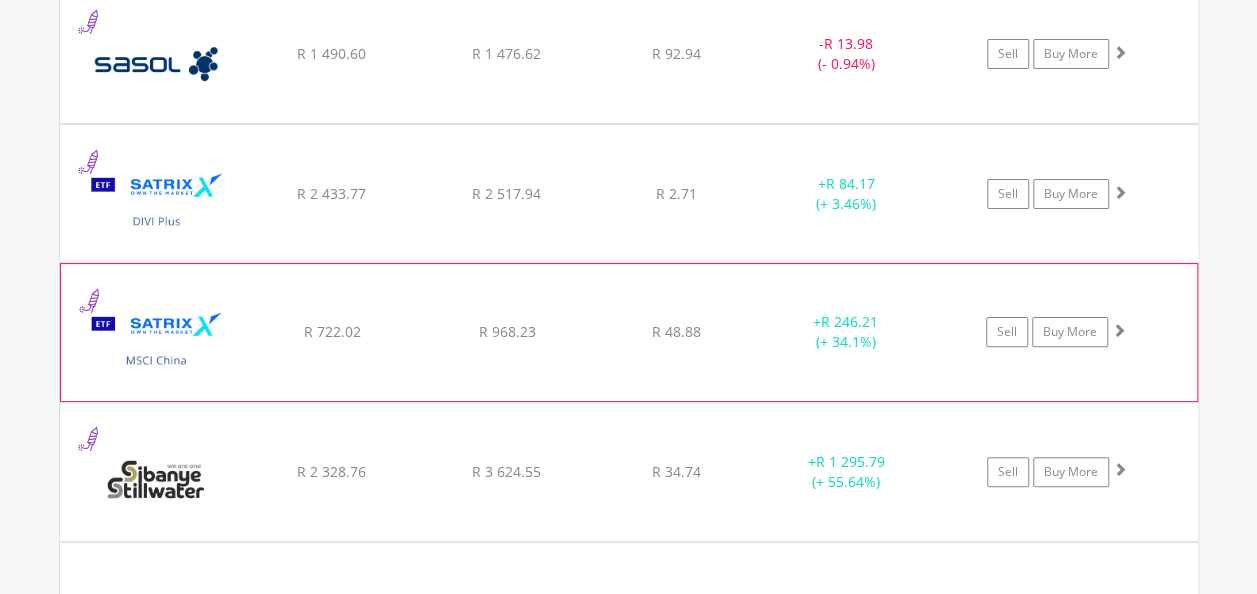 click on "R 2 517.94" at bounding box center (506, -2225) 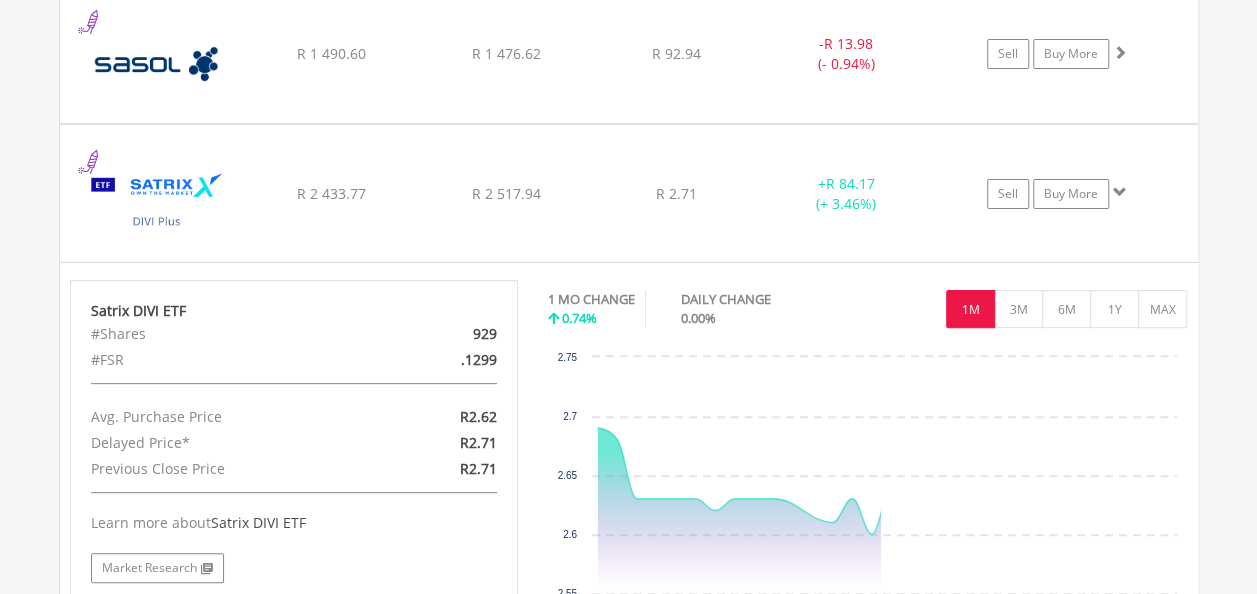 click on "R 2 517.94" at bounding box center [506, -2225] 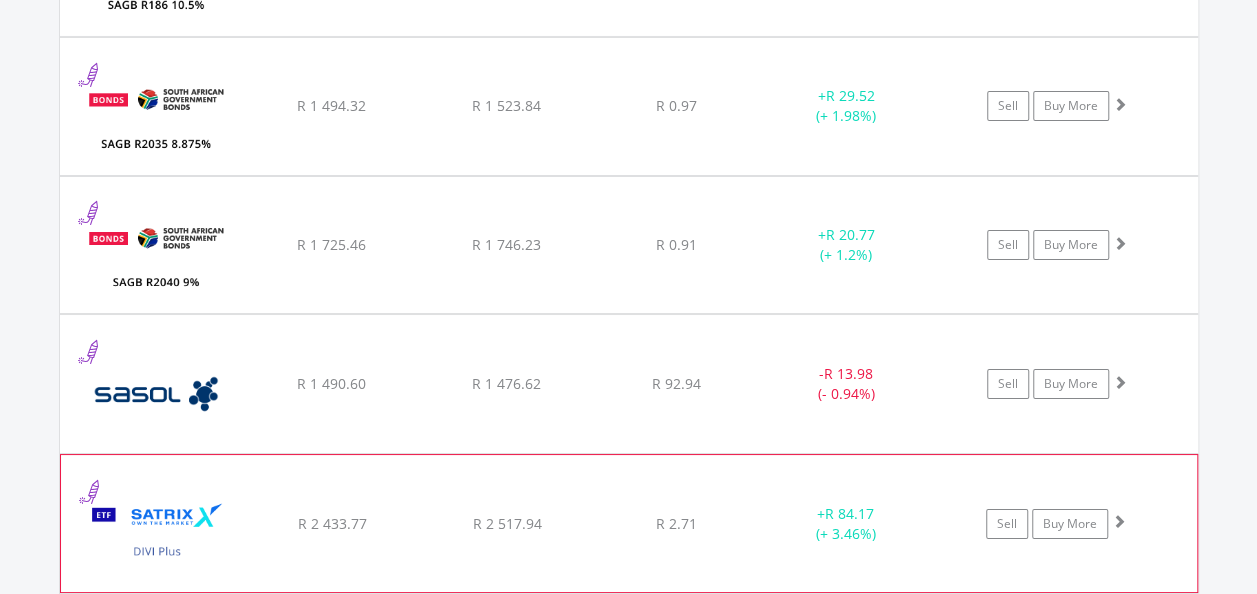 scroll, scrollTop: 3522, scrollLeft: 0, axis: vertical 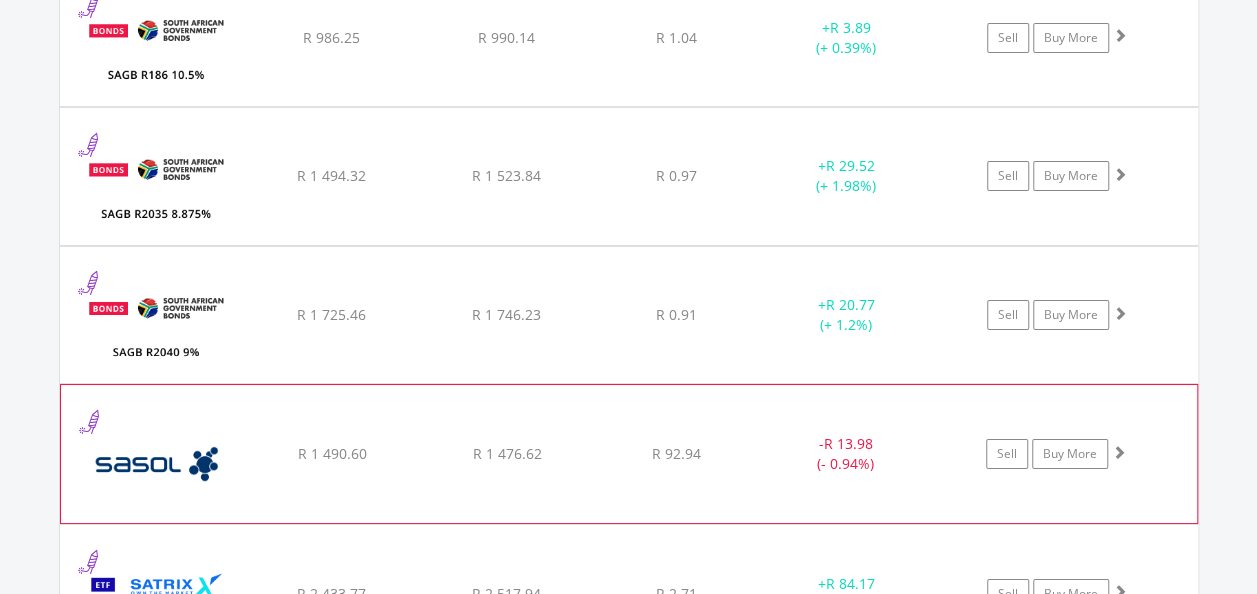 click on "﻿
Sasol Limited
R 1 490.60
R 1 476.62
R 92.94
-  R 13.98 (- 0.94%)
Sell
Buy More" at bounding box center [629, -1825] 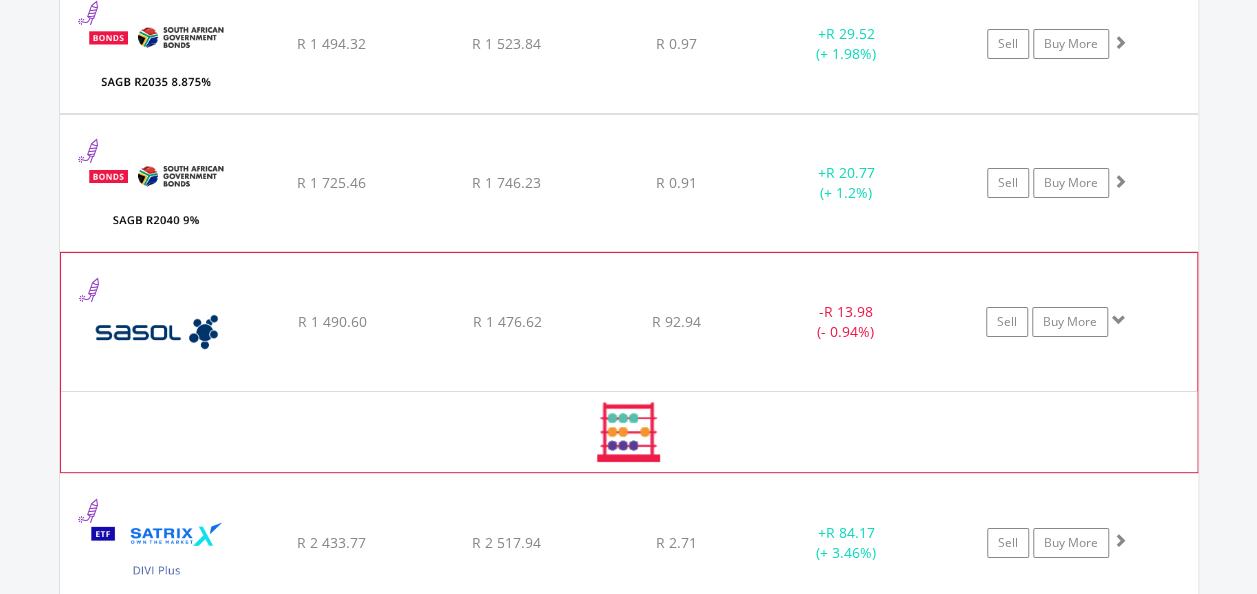 scroll, scrollTop: 3722, scrollLeft: 0, axis: vertical 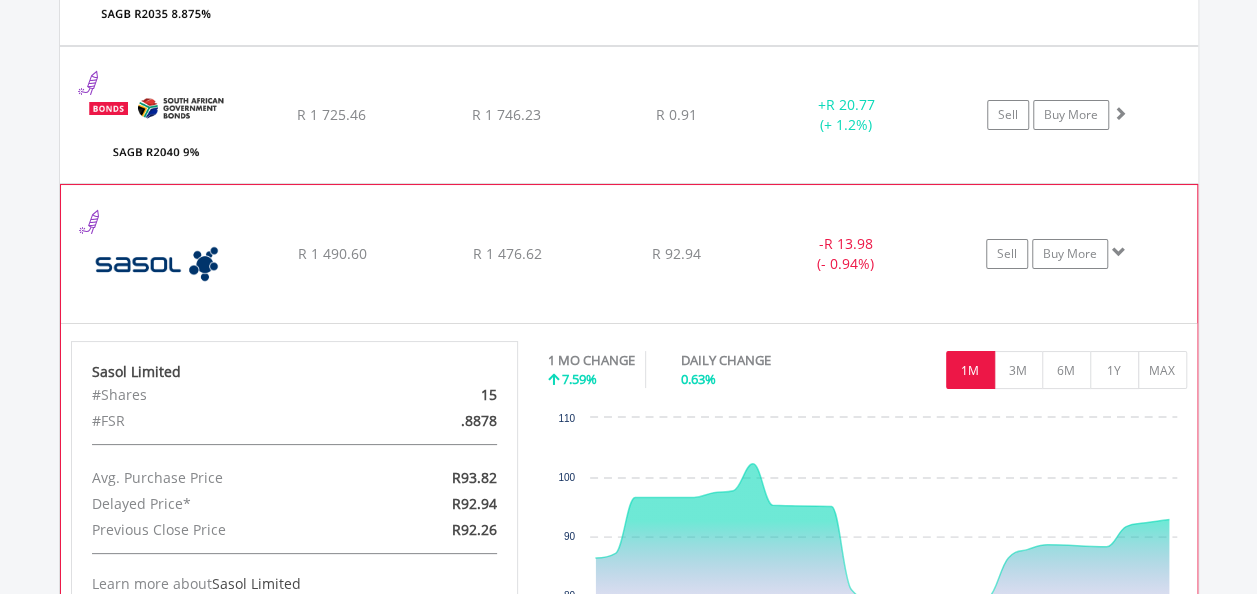 click on "﻿
Sasol Limited
R 1 490.60
R 1 476.62
R 92.94
-  R 13.98 (- 0.94%)
Sell
Buy More" at bounding box center (629, -2025) 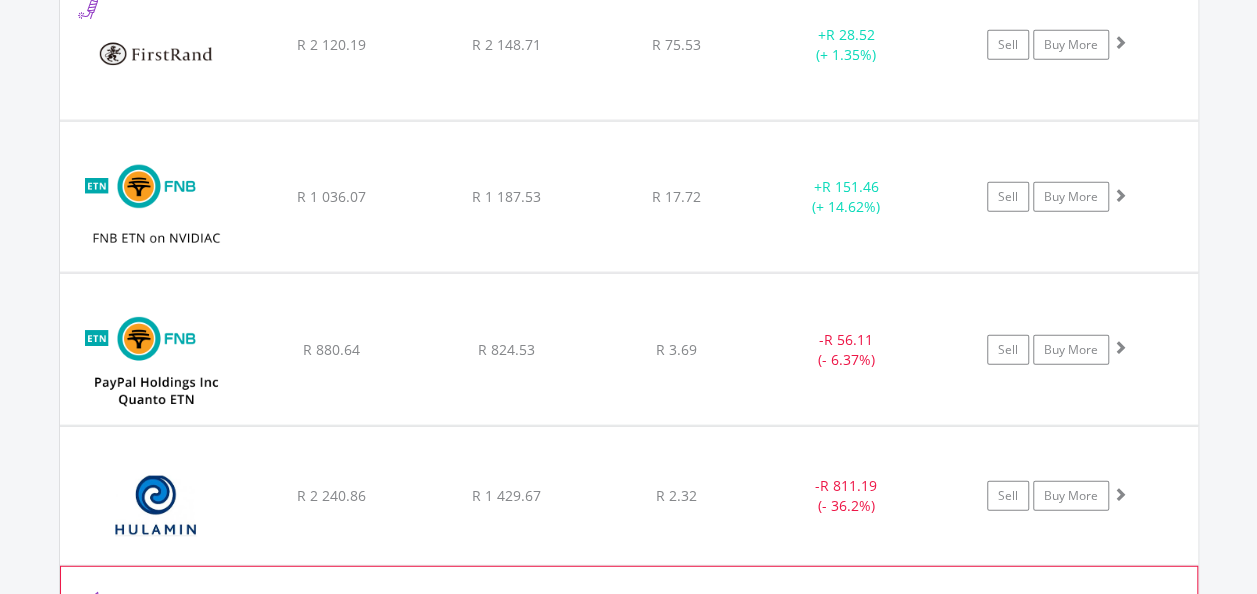 scroll, scrollTop: 2322, scrollLeft: 0, axis: vertical 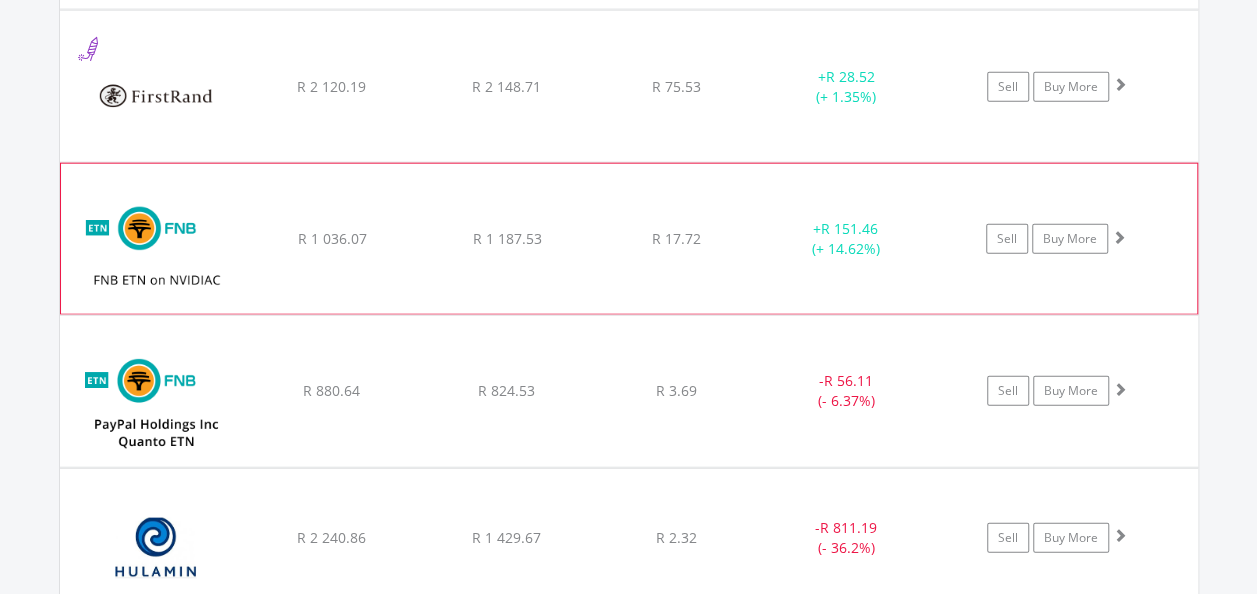 click on "﻿
FNB ETN on NVIDIAC
R 1 036.07
R 1 187.53
R 17.72
+  R 151.46 (+ 14.62%)
Sell
Buy More" at bounding box center [629, -625] 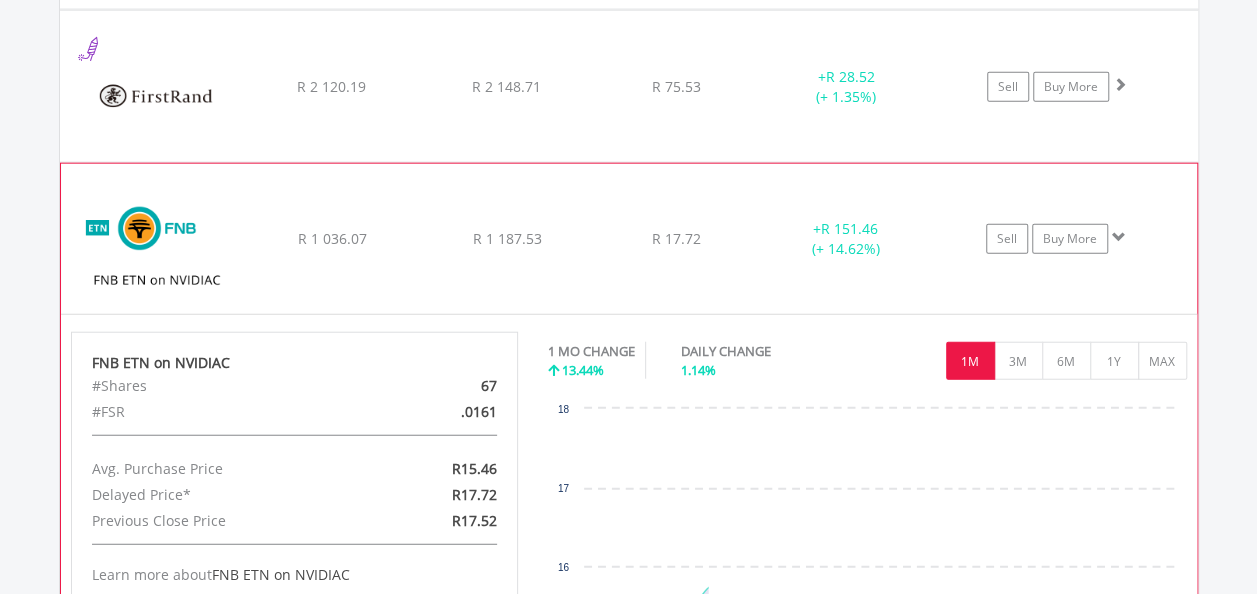 click on "﻿
FNB ETN on NVIDIAC
R 1 036.07
R 1 187.53
R 17.72
+  R 151.46 (+ 14.62%)
Sell
Buy More" at bounding box center [629, -625] 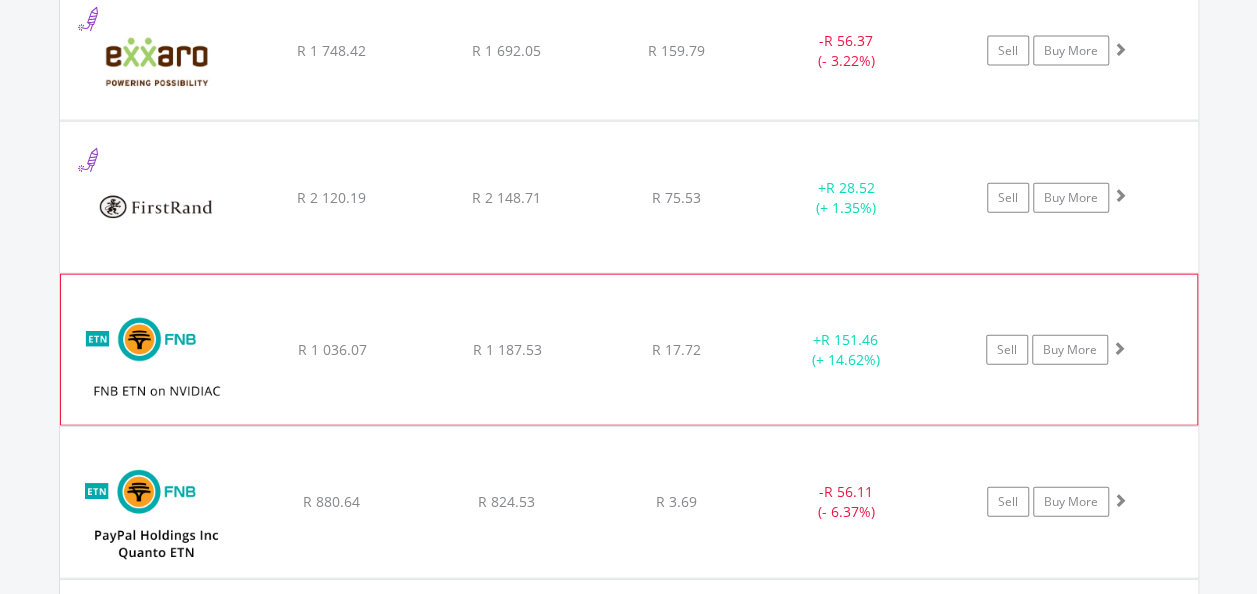 scroll, scrollTop: 2122, scrollLeft: 0, axis: vertical 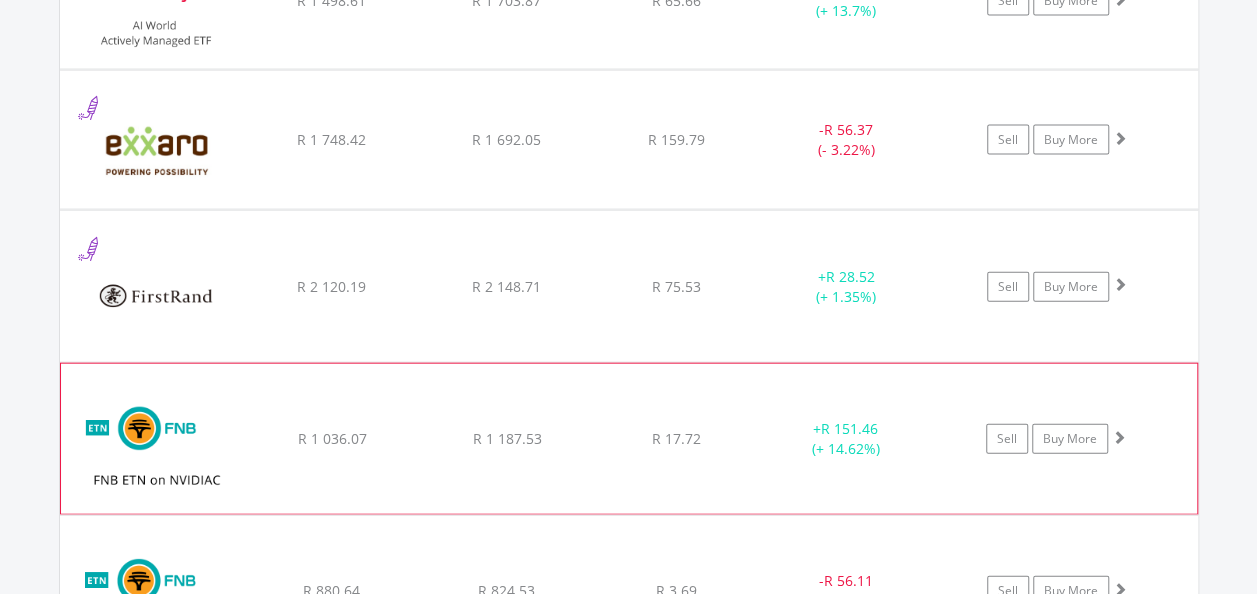 click on "﻿
Firstrand Limited
R 2 120.19
R 2 148.71
R 75.53
+  R 28.52 (+ 1.35%)
Sell
Buy More" at bounding box center (629, -425) 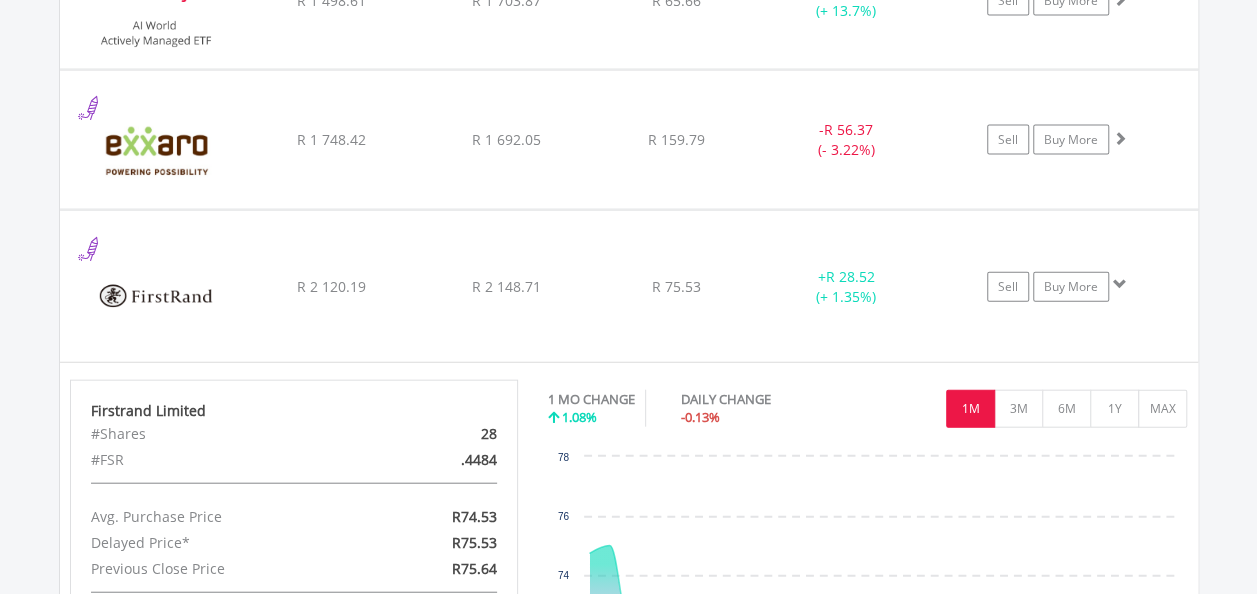 click on "﻿
Firstrand Limited
R 2 120.19
R 2 148.71
R 75.53
+  R 28.52 (+ 1.35%)
Sell
Buy More" at bounding box center [629, -425] 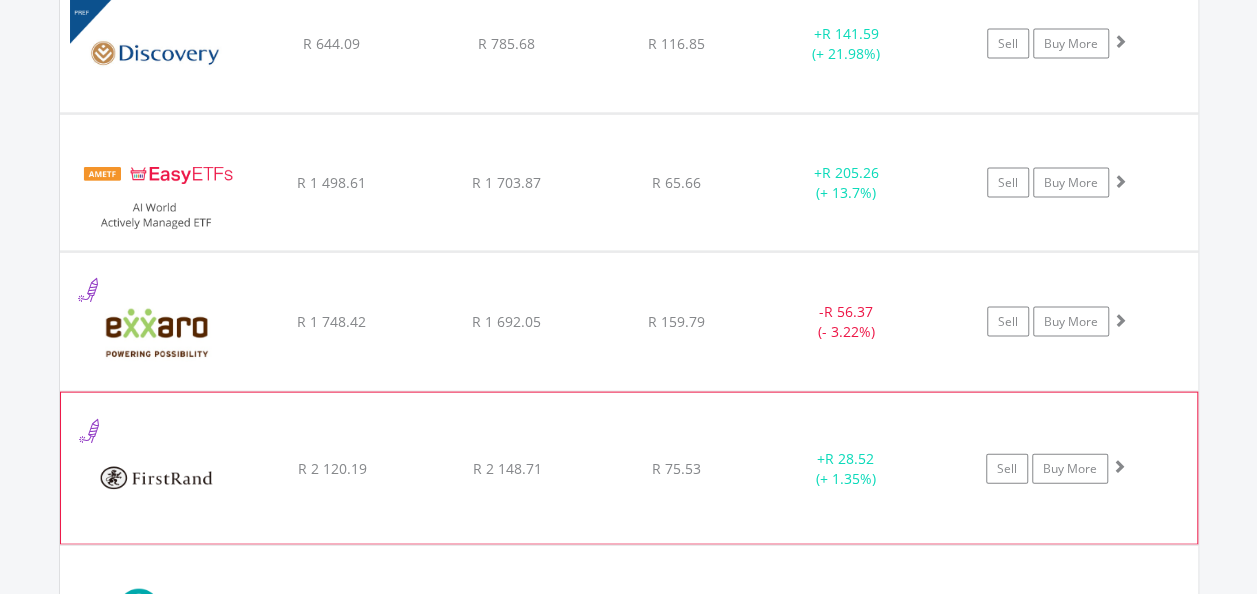 scroll, scrollTop: 1922, scrollLeft: 0, axis: vertical 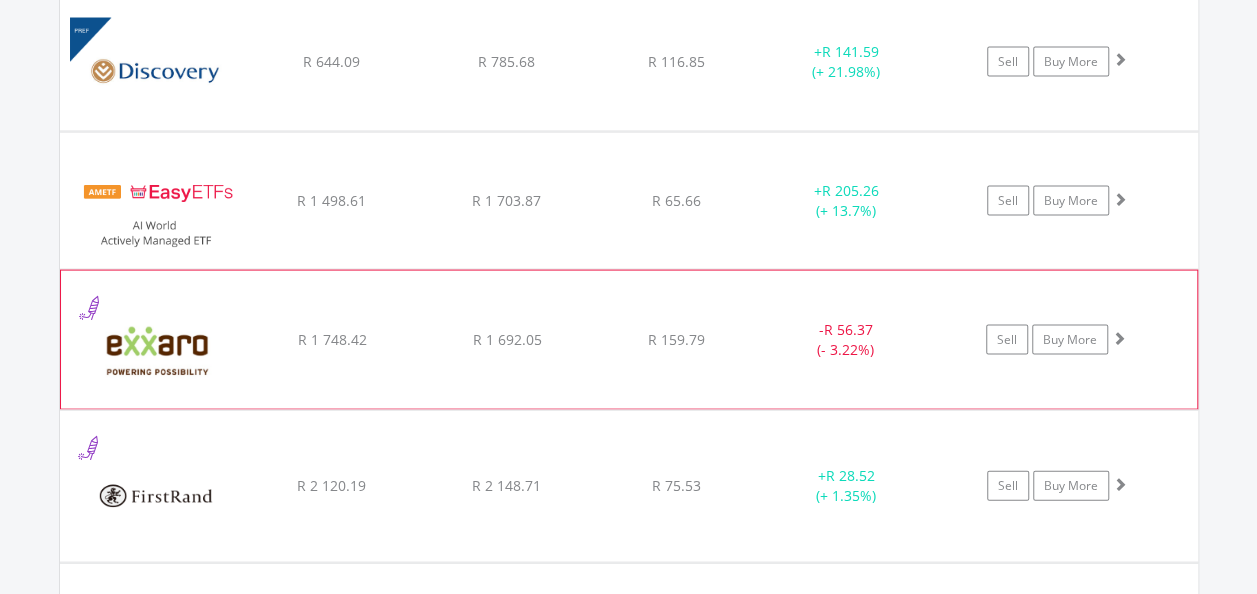 click on "﻿
Exxaro Resources Limited
R 1 748.42
R 1 692.05
R 159.79
-  R 56.37 (- 3.22%)
Sell
Buy More" at bounding box center [629, -225] 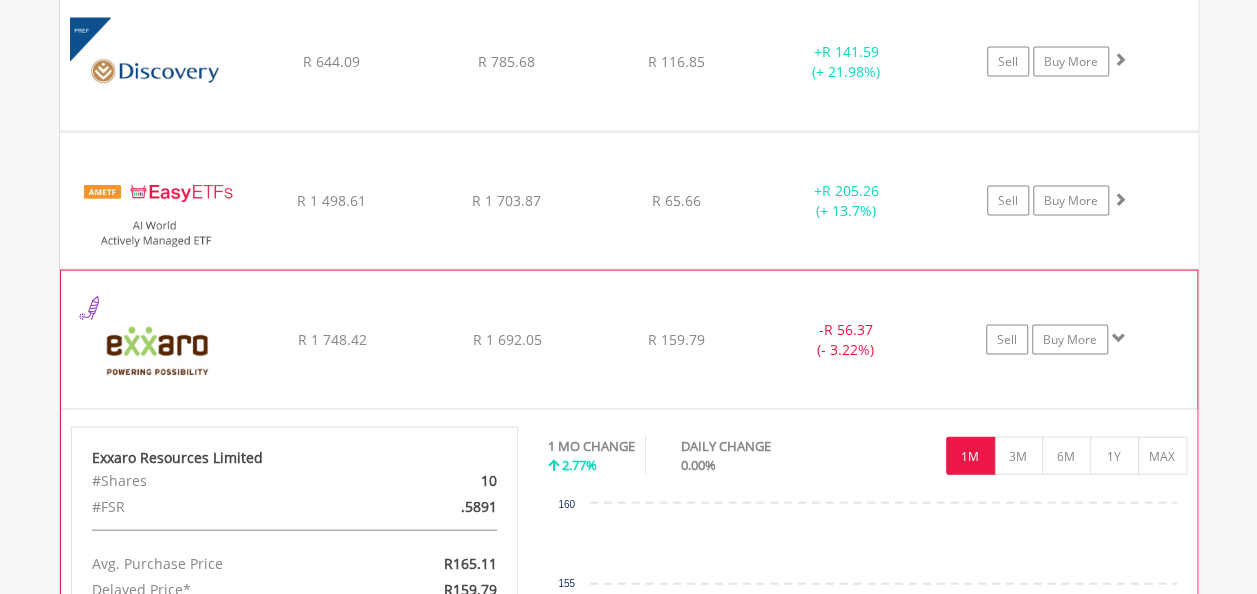 click on "﻿
Exxaro Resources Limited
R 1 748.42
R 1 692.05
R 159.79
-  R 56.37 (- 3.22%)
Sell
Buy More" at bounding box center [629, -225] 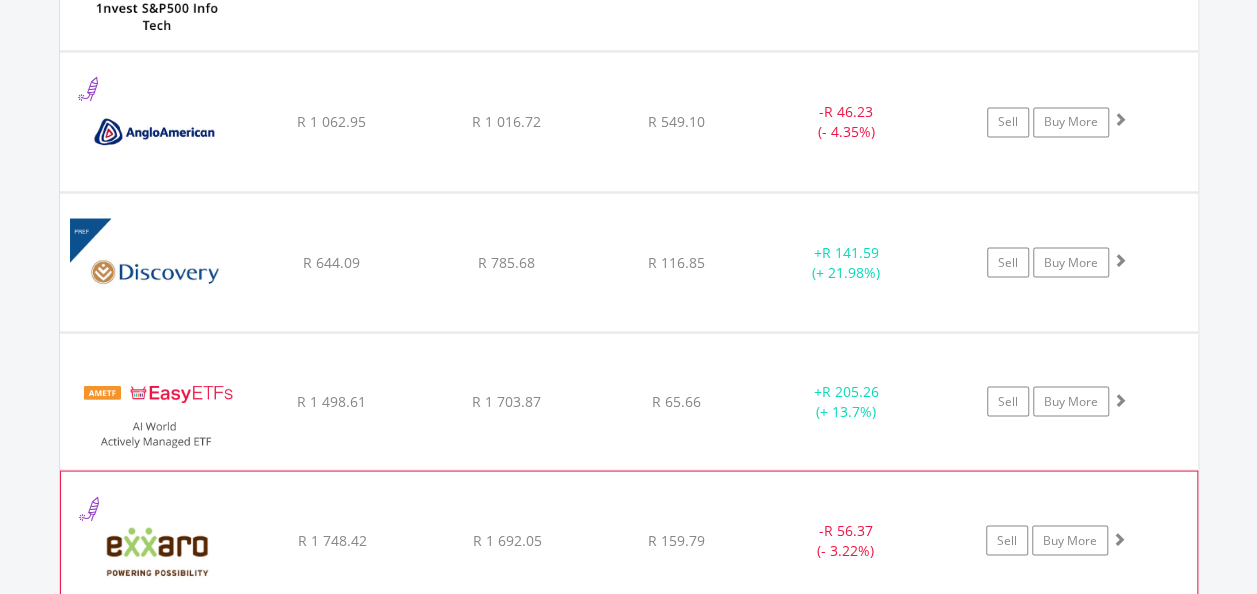 scroll, scrollTop: 1622, scrollLeft: 0, axis: vertical 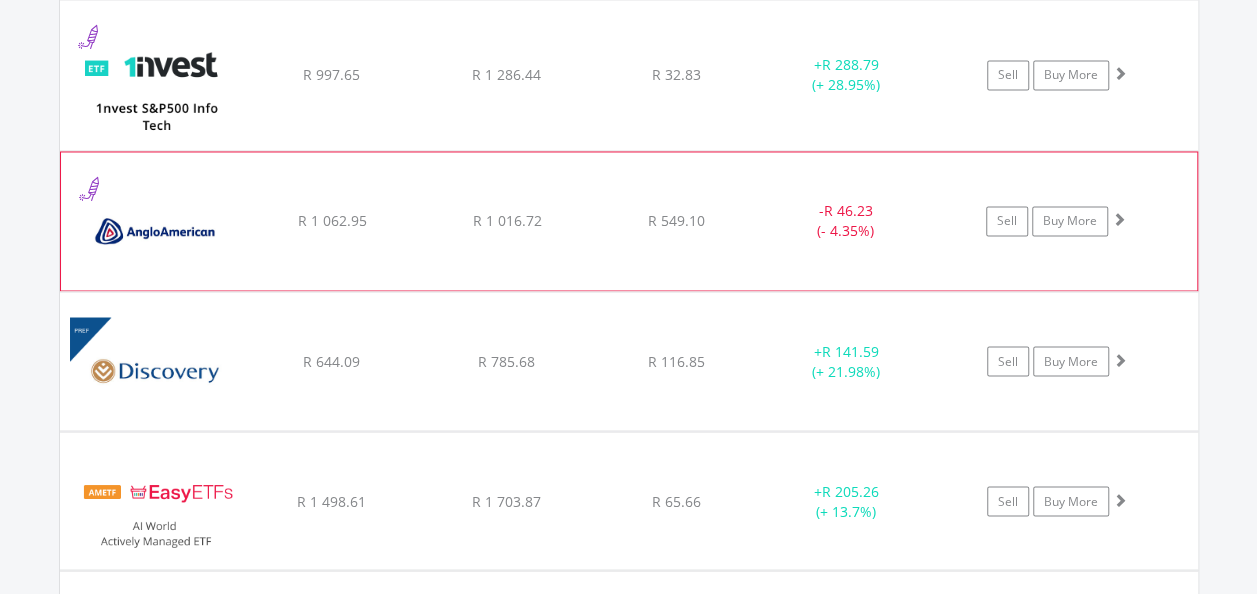click on "R 1 016.72" at bounding box center (506, 75) 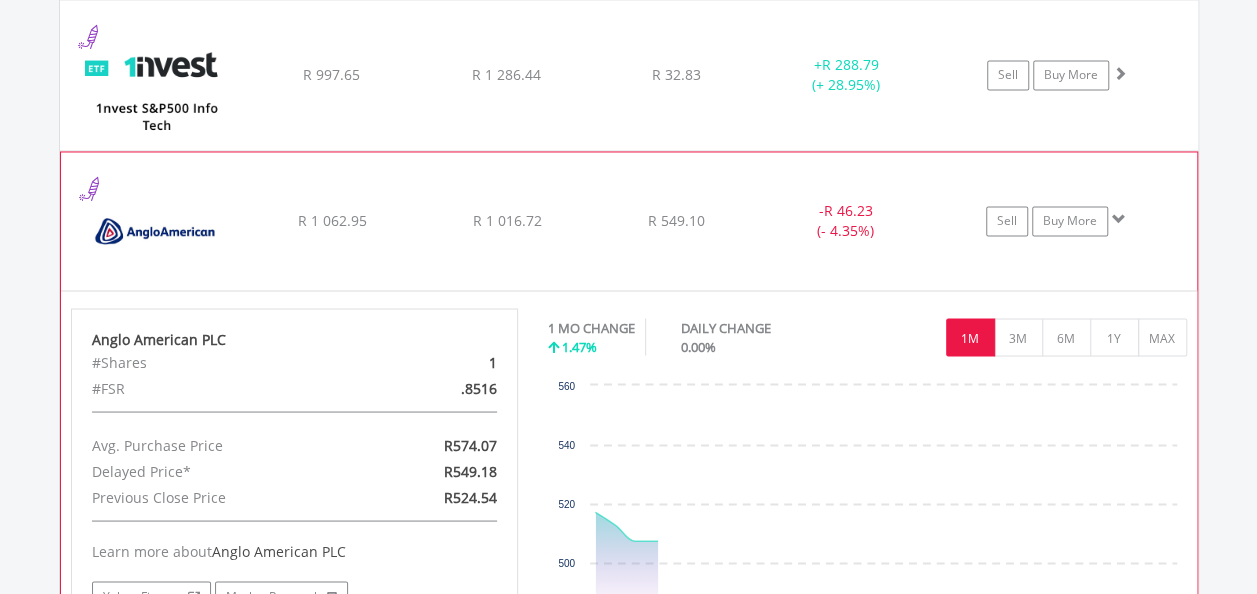 click on "R 1 016.72" at bounding box center [506, 75] 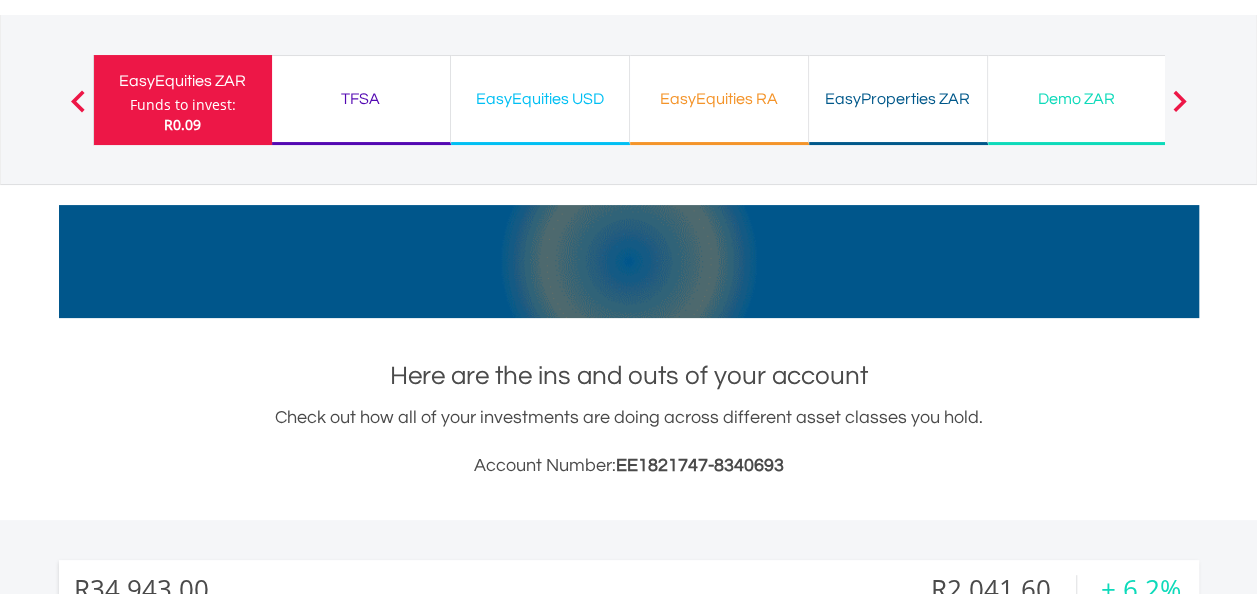 scroll, scrollTop: 22, scrollLeft: 0, axis: vertical 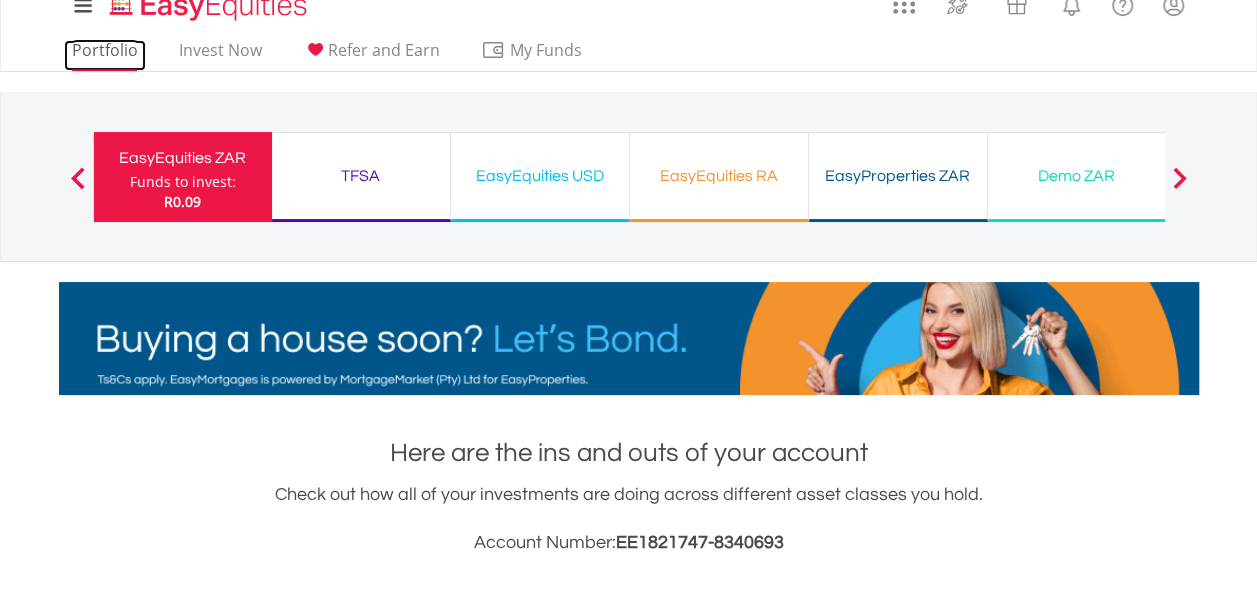 click on "Portfolio" at bounding box center [105, 55] 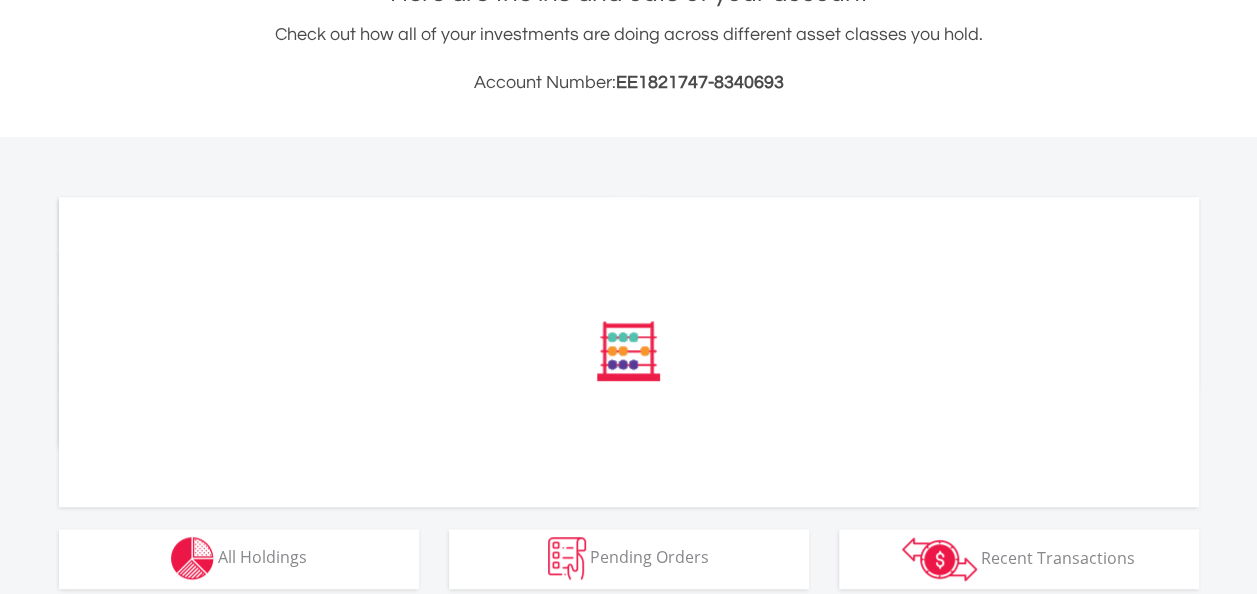 scroll, scrollTop: 500, scrollLeft: 0, axis: vertical 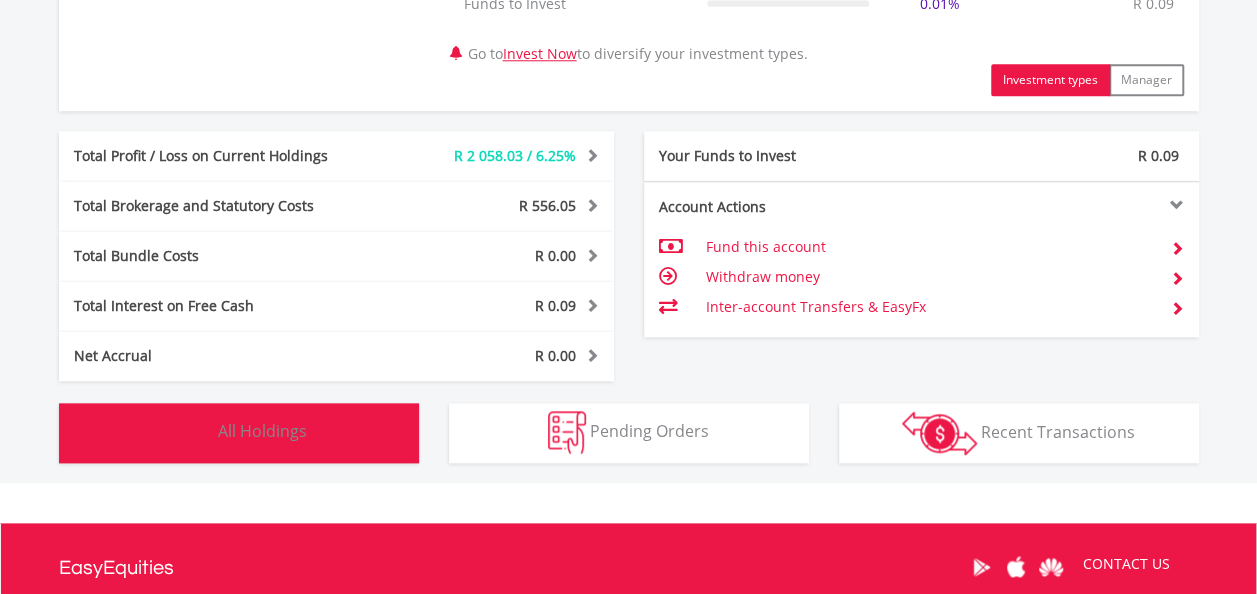 click on "Holdings
All Holdings" at bounding box center (239, 433) 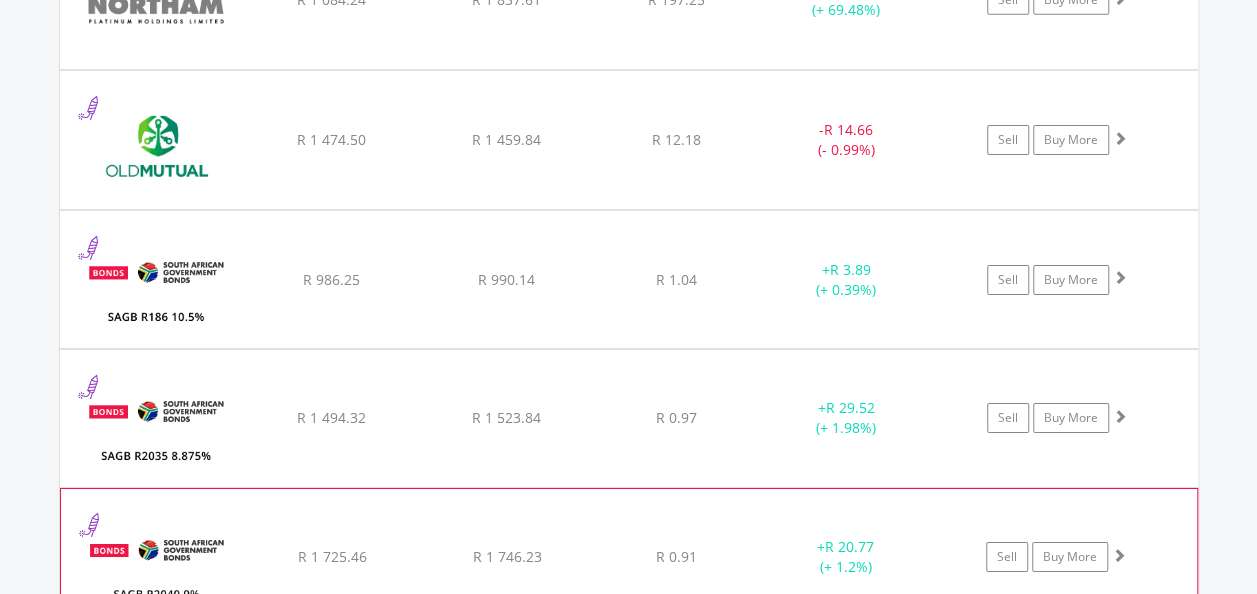 scroll, scrollTop: 3322, scrollLeft: 0, axis: vertical 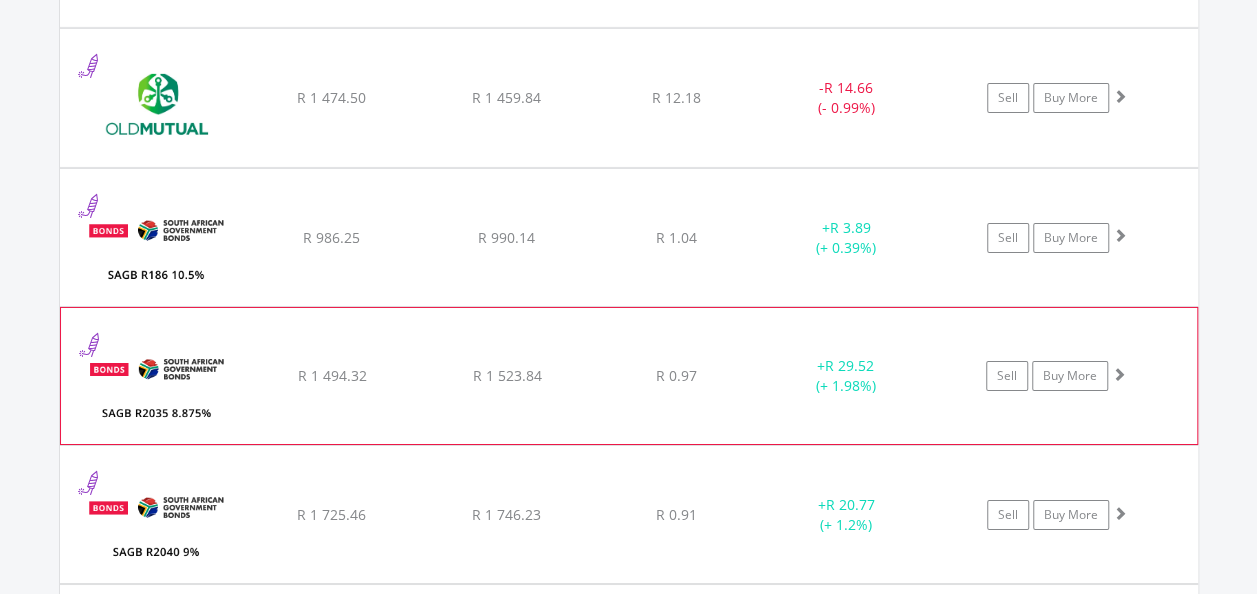 type 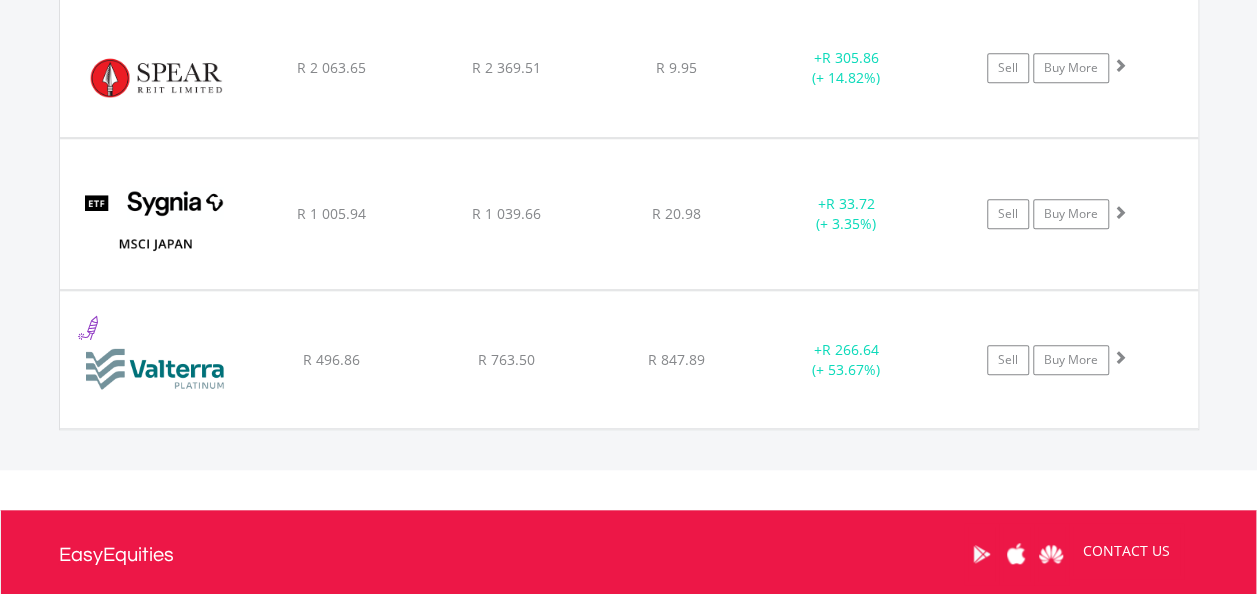scroll, scrollTop: 4422, scrollLeft: 0, axis: vertical 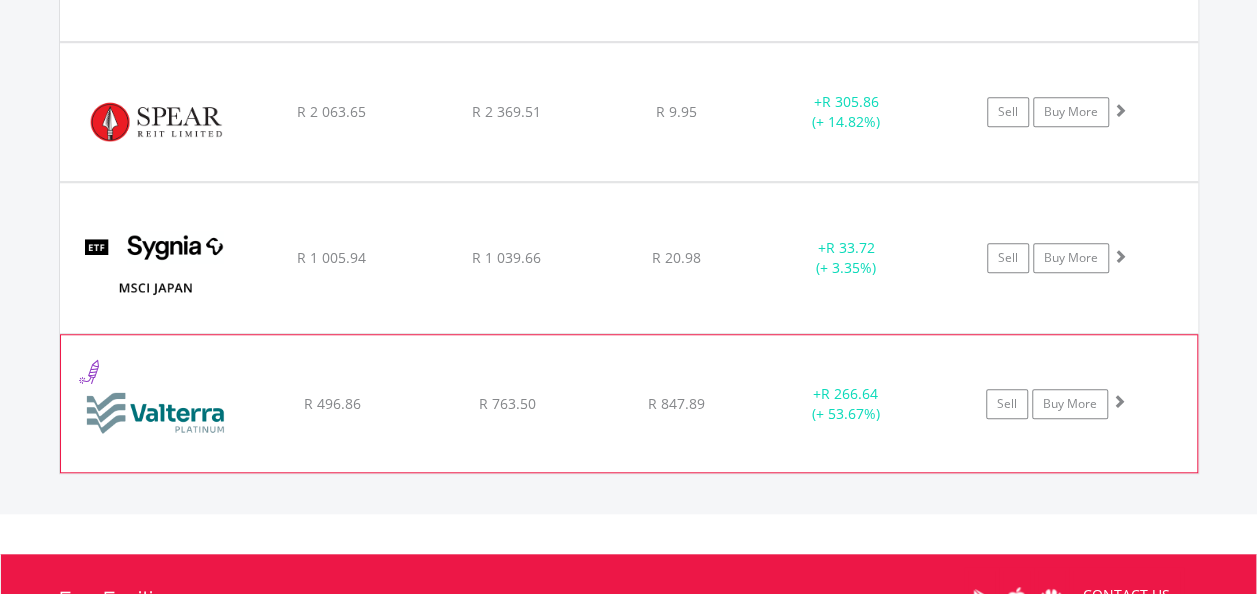 click on "R 763.50" at bounding box center [506, -2725] 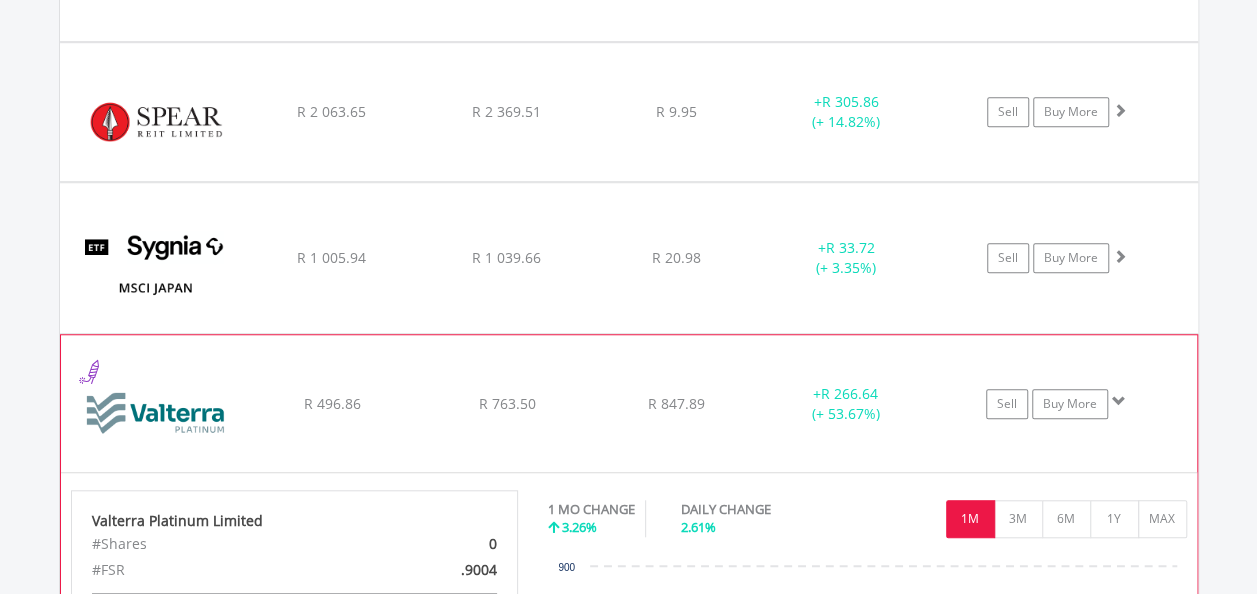 click on "R 763.50" at bounding box center [506, -2725] 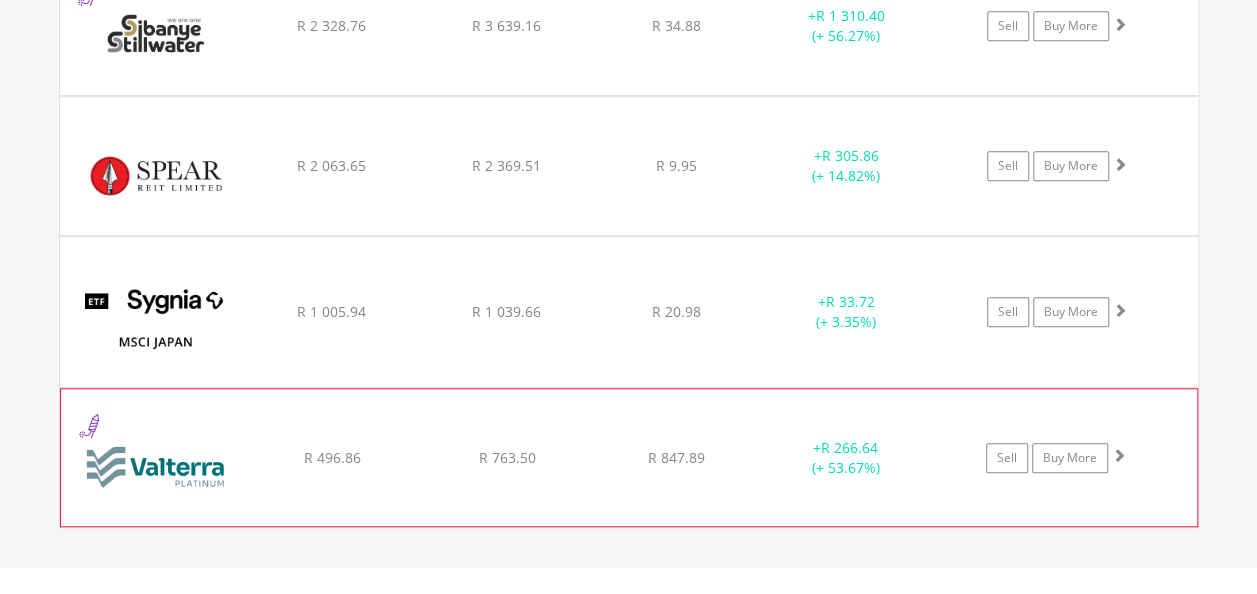 scroll, scrollTop: 4322, scrollLeft: 0, axis: vertical 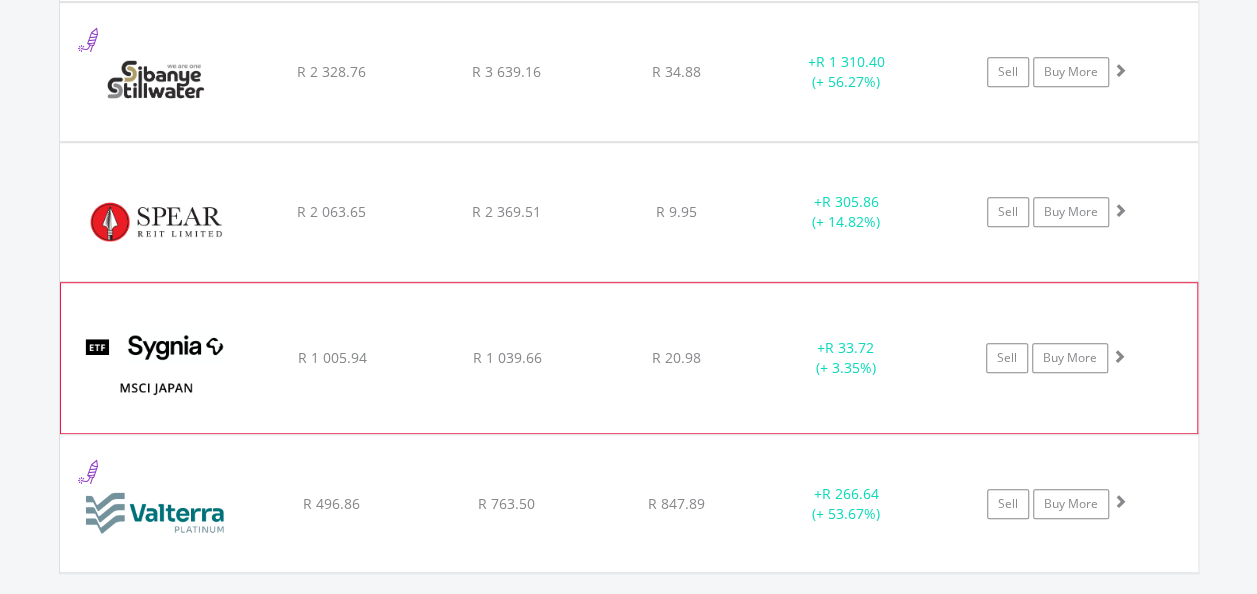 click on "R 1 039.66" at bounding box center (506, -2625) 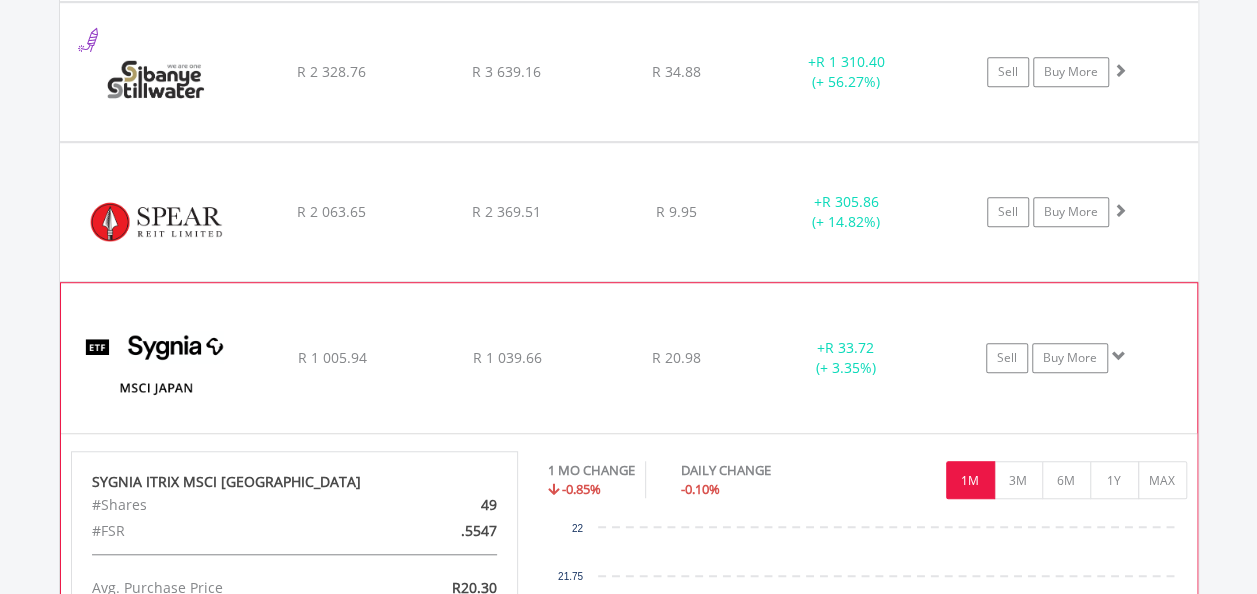 click on "R 1 039.66" at bounding box center (506, -2625) 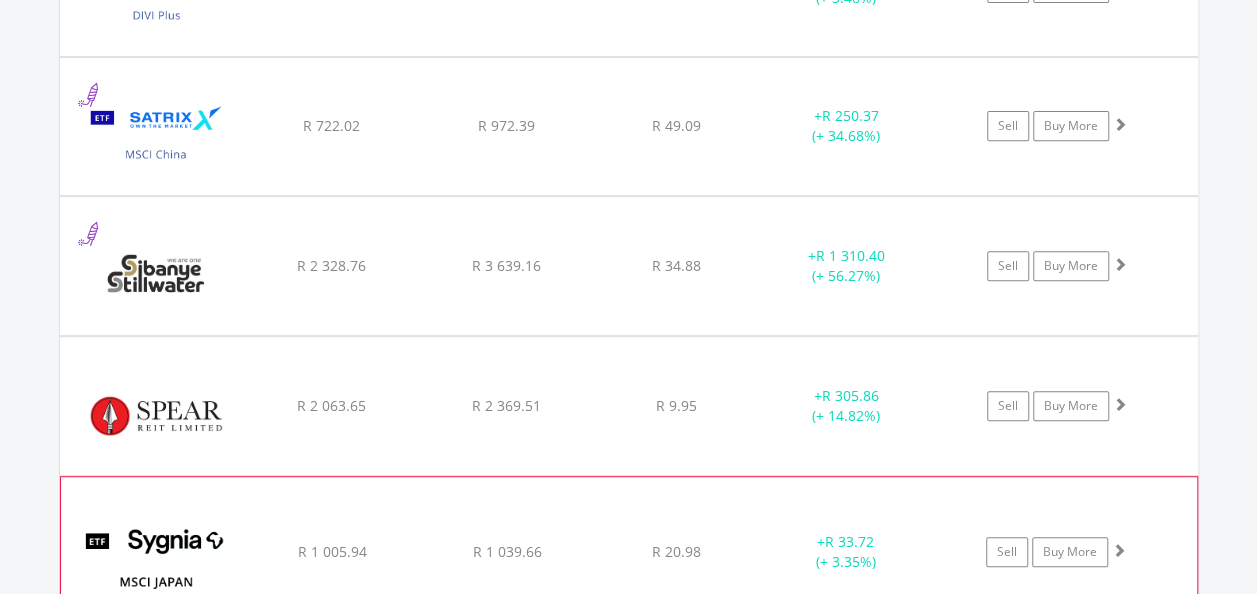 scroll, scrollTop: 4122, scrollLeft: 0, axis: vertical 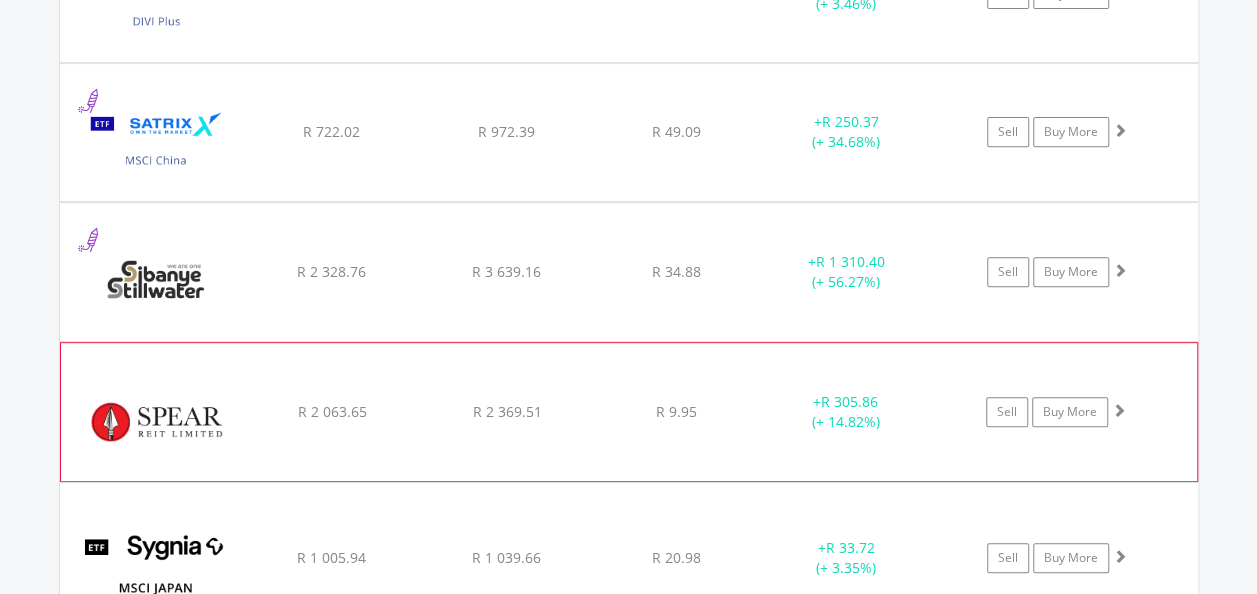 click on "﻿
Spear REIT Limited
R 2 063.65
R 2 369.51
R 9.95
+  R 305.86 (+ 14.82%)
Sell
Buy More" at bounding box center [629, -2425] 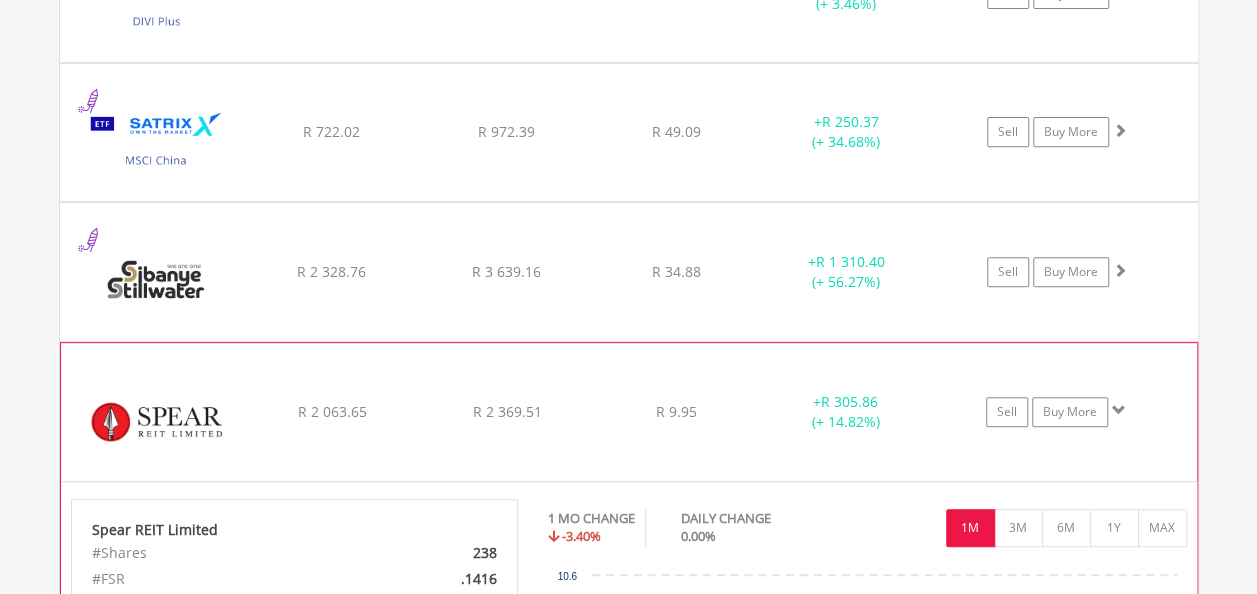 click on "﻿
Spear REIT Limited
R 2 063.65
R 2 369.51
R 9.95
+  R 305.86 (+ 14.82%)
Sell
Buy More" at bounding box center [629, -2425] 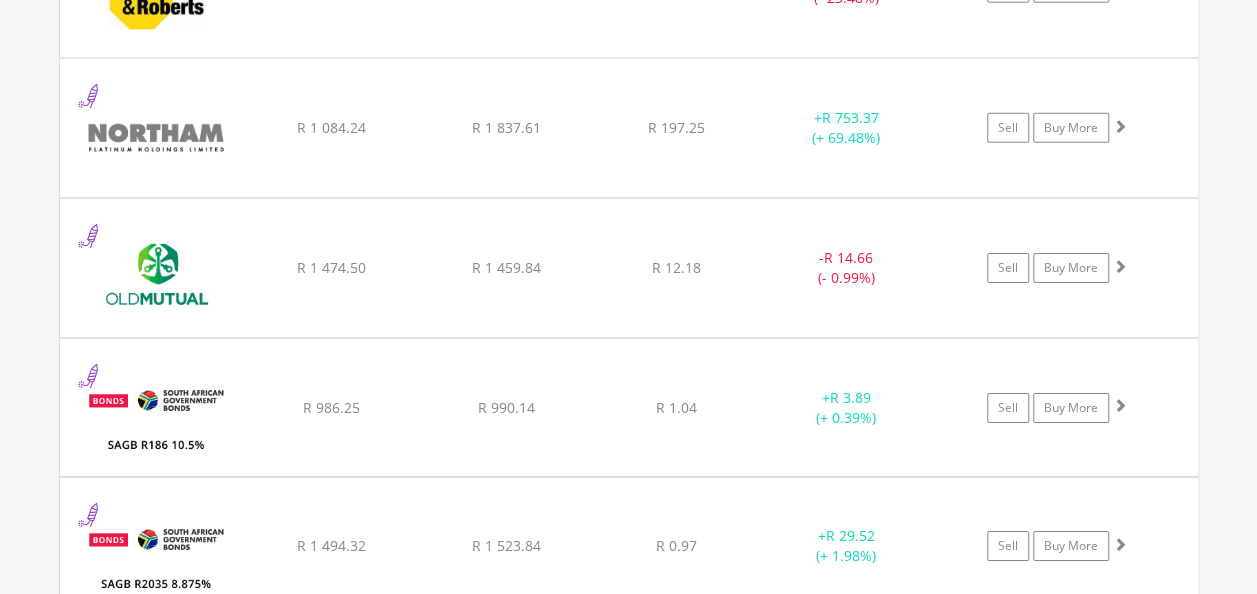 scroll, scrollTop: 3122, scrollLeft: 0, axis: vertical 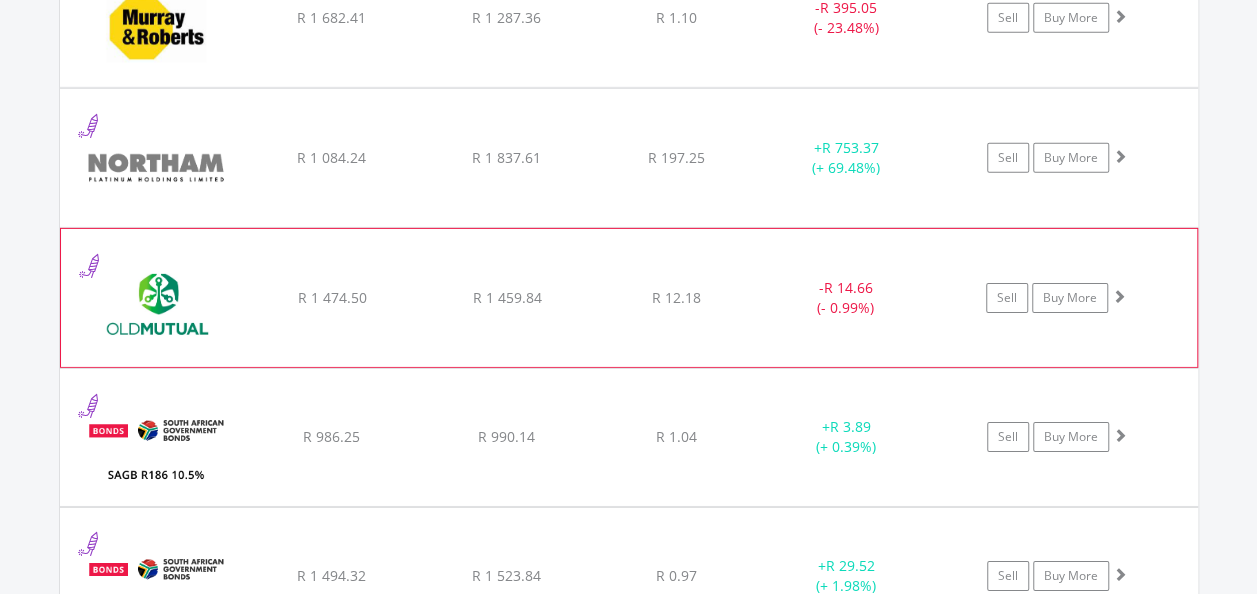 click on "﻿
Old Mutual Limited
R 1 474.50
R 1 459.84
R 12.18
-  R 14.66 (- 0.99%)
Sell
Buy More" at bounding box center [629, -1425] 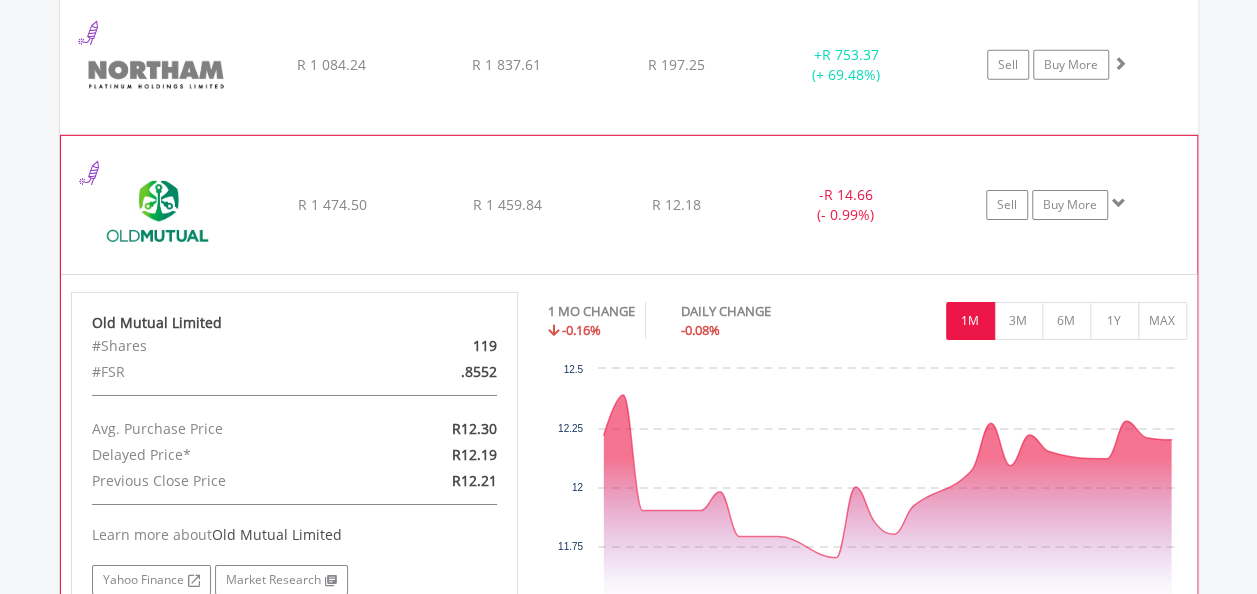 scroll, scrollTop: 3122, scrollLeft: 0, axis: vertical 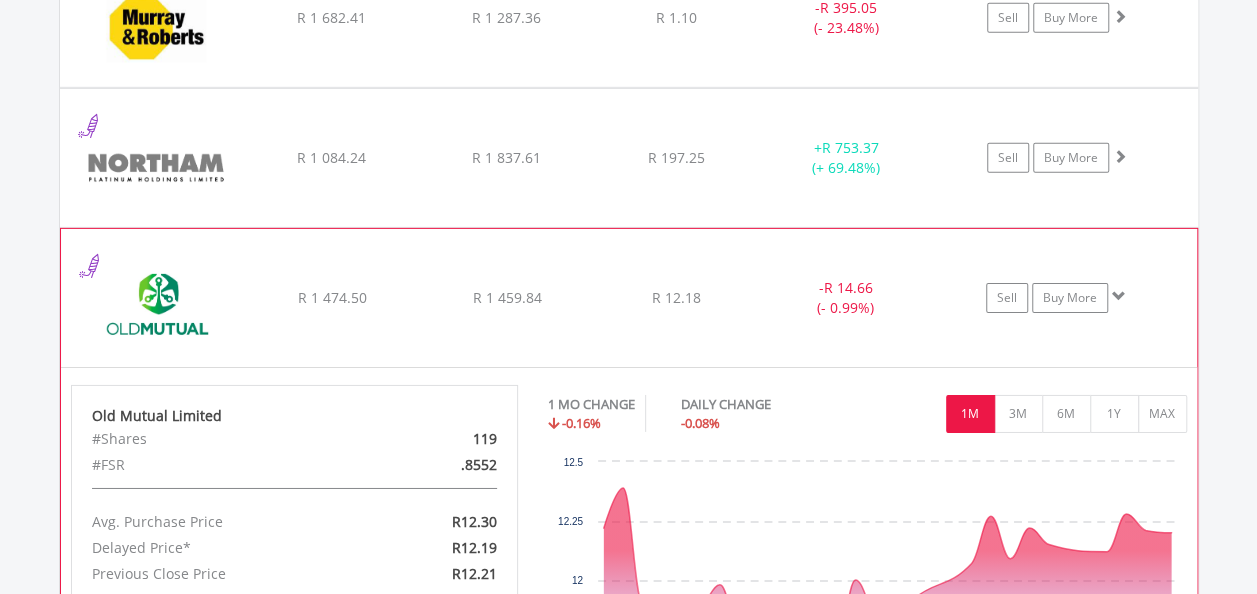click on "﻿
Old Mutual Limited
R 1 474.50
R 1 459.84
R 12.18
-  R 14.66 (- 0.99%)
Sell
Buy More" at bounding box center [629, -1425] 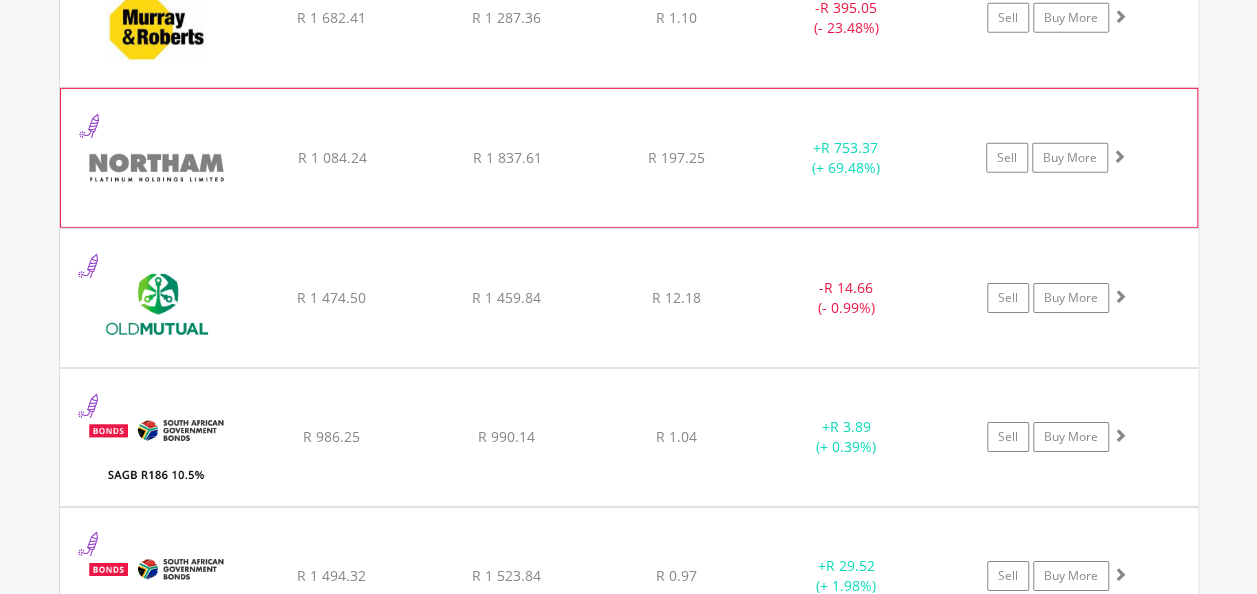 click on "﻿
Northam Platinum Holdings Ltd
R 1 084.24
R 1 837.61
R 197.25
+  R 753.37 (+ 69.48%)
Sell
Buy More" at bounding box center (629, -1425) 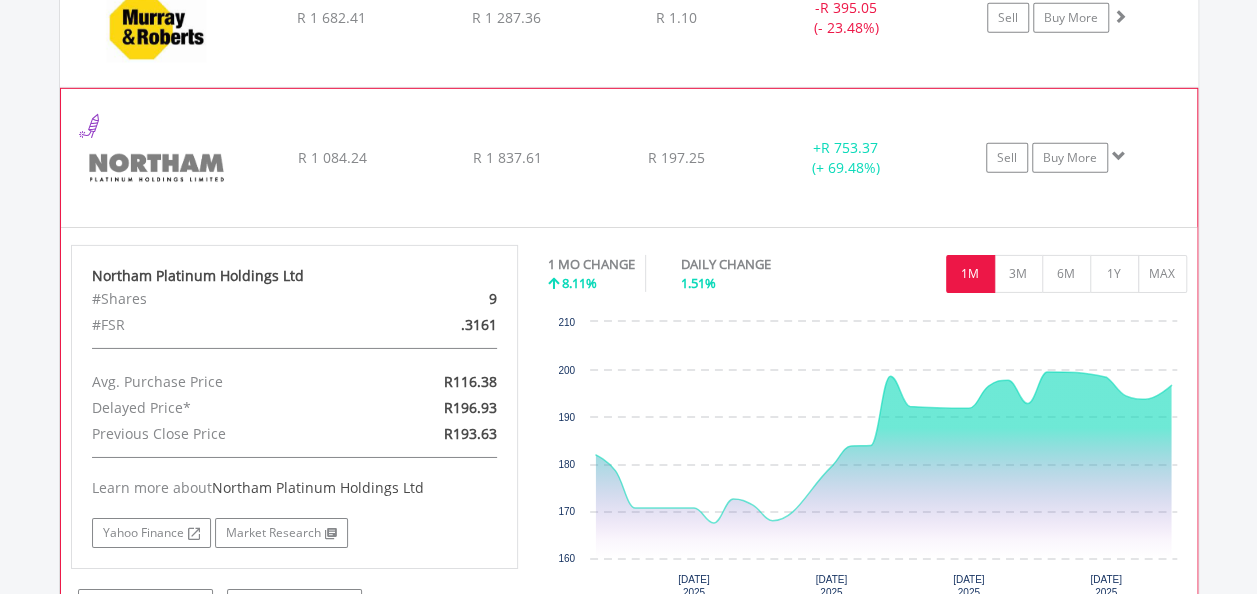 click on "﻿
Northam Platinum Holdings Ltd
R 1 084.24
R 1 837.61
R 197.25
+  R 753.37 (+ 69.48%)
Sell
Buy More" at bounding box center [629, -1425] 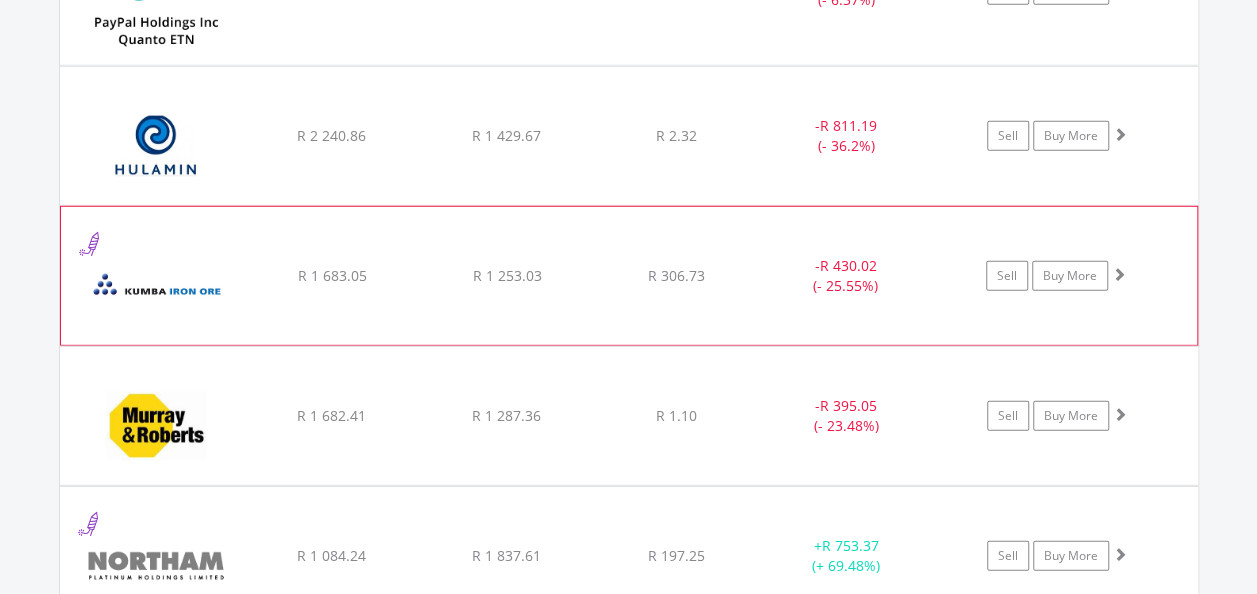 scroll, scrollTop: 2722, scrollLeft: 0, axis: vertical 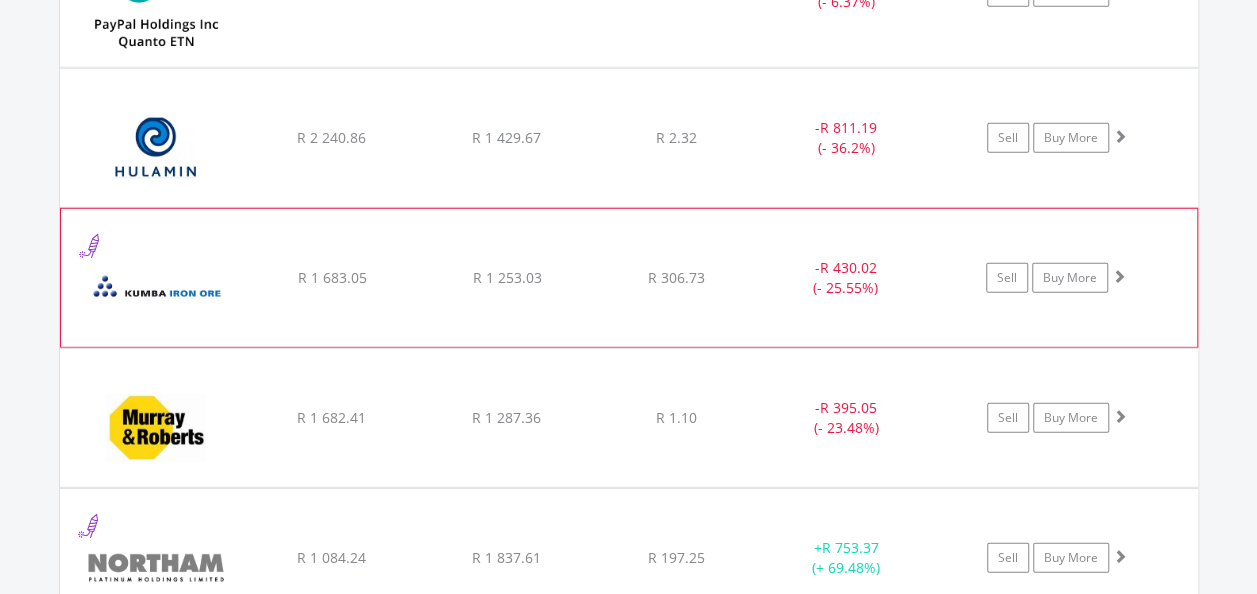 click on "-  R 430.02 (- 25.55%)" at bounding box center [846, -878] 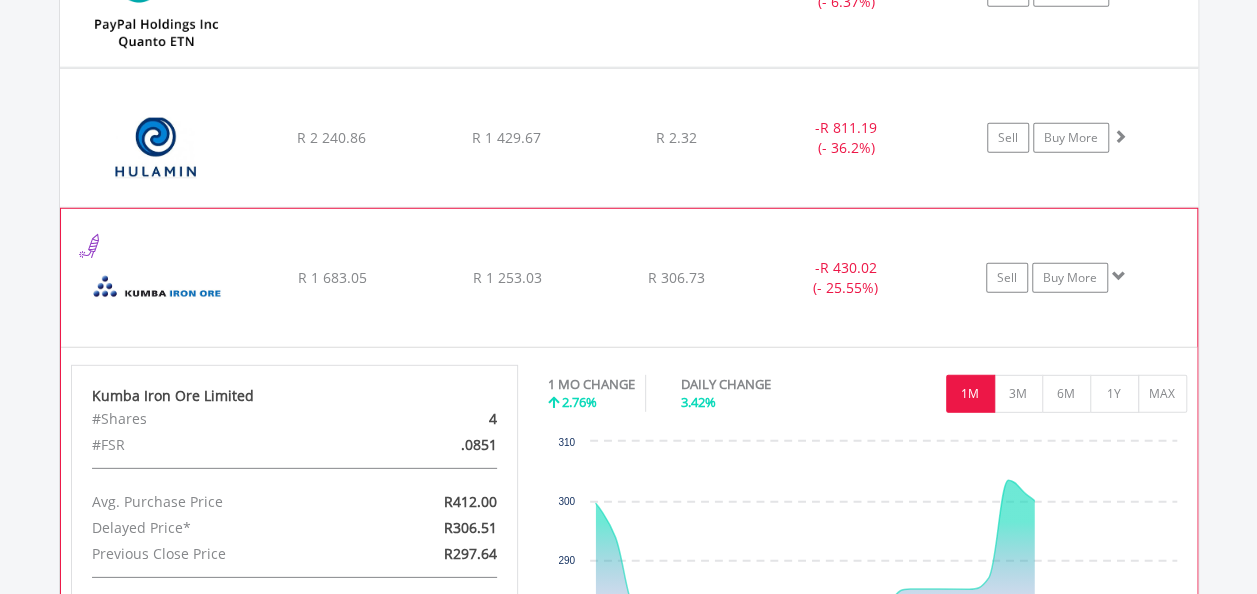 click on "-  R 430.02 (- 25.55%)" at bounding box center [846, -878] 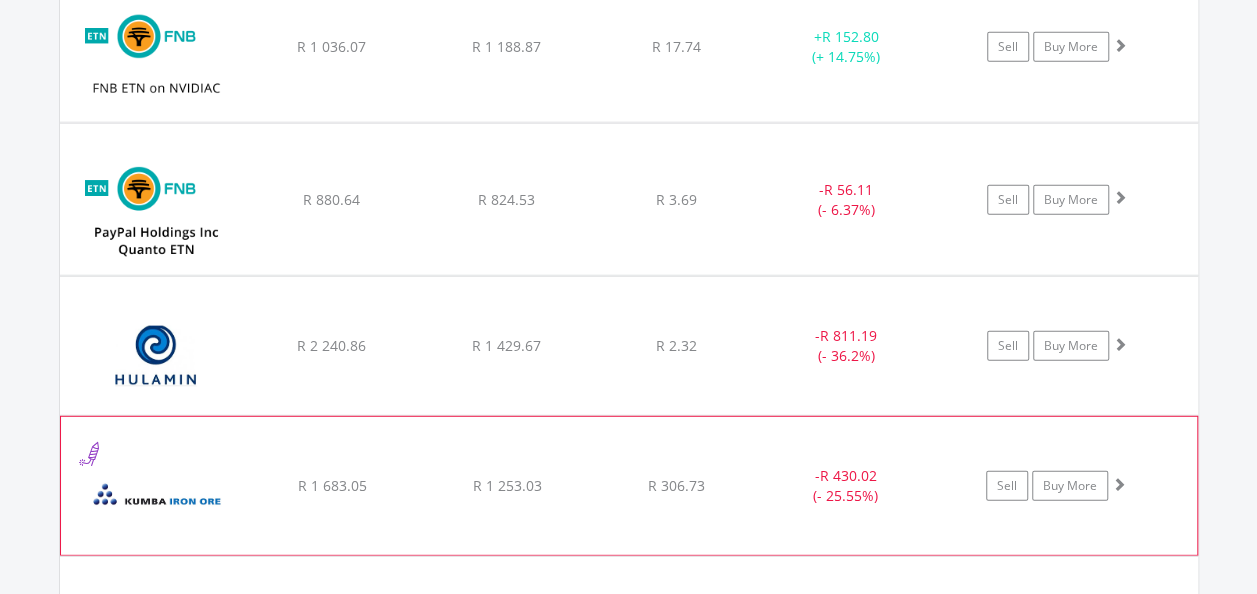 scroll, scrollTop: 2422, scrollLeft: 0, axis: vertical 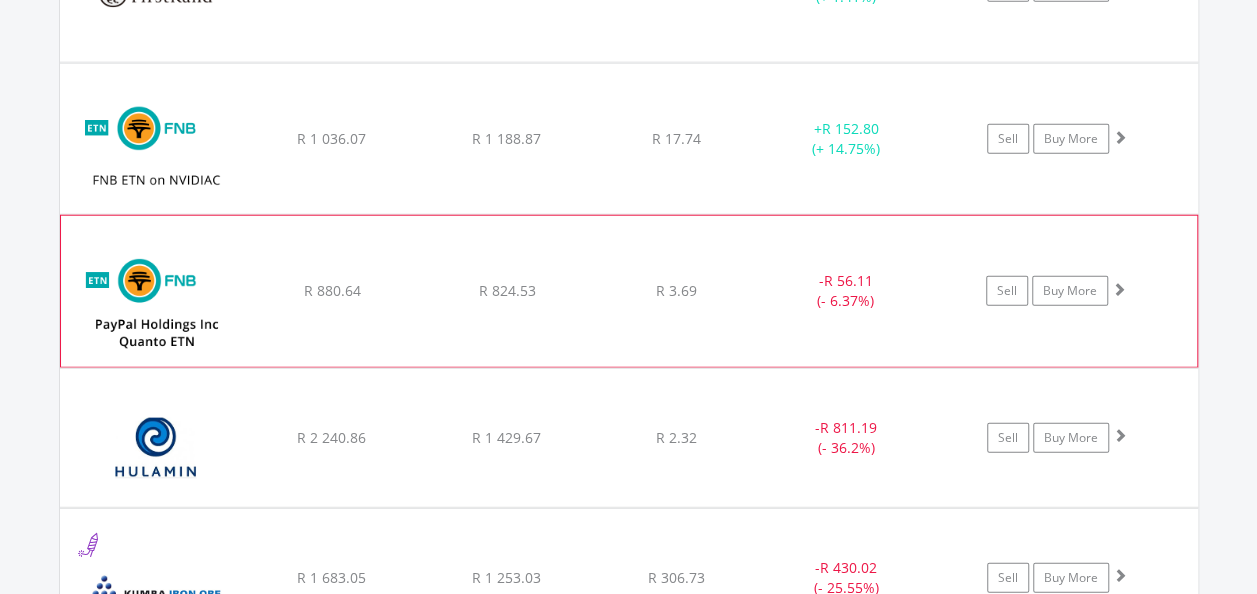 click on "﻿
FNB Quanto ETN on PayPal Holdings Inc
R 880.64
R 824.53
R 3.69
-  R 56.11 (- 6.37%)
Sell
Buy More" at bounding box center [629, -725] 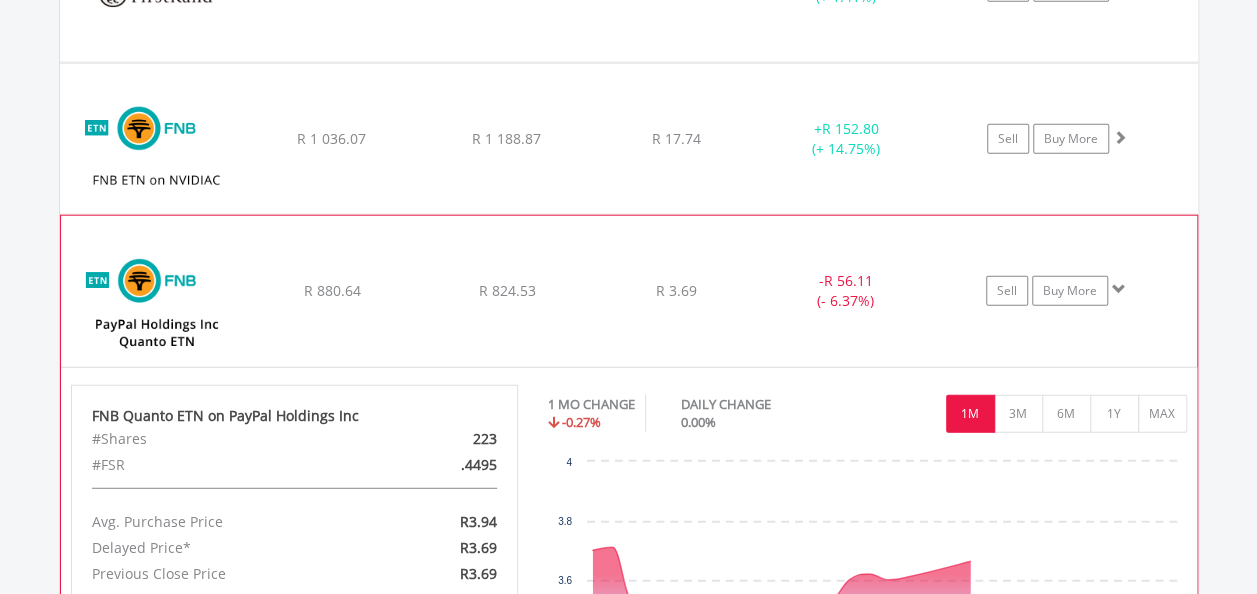 click on "﻿
FNB Quanto ETN on PayPal Holdings Inc
R 880.64
R 824.53
R 3.69
-  R 56.11 (- 6.37%)
Sell
Buy More" at bounding box center (629, -725) 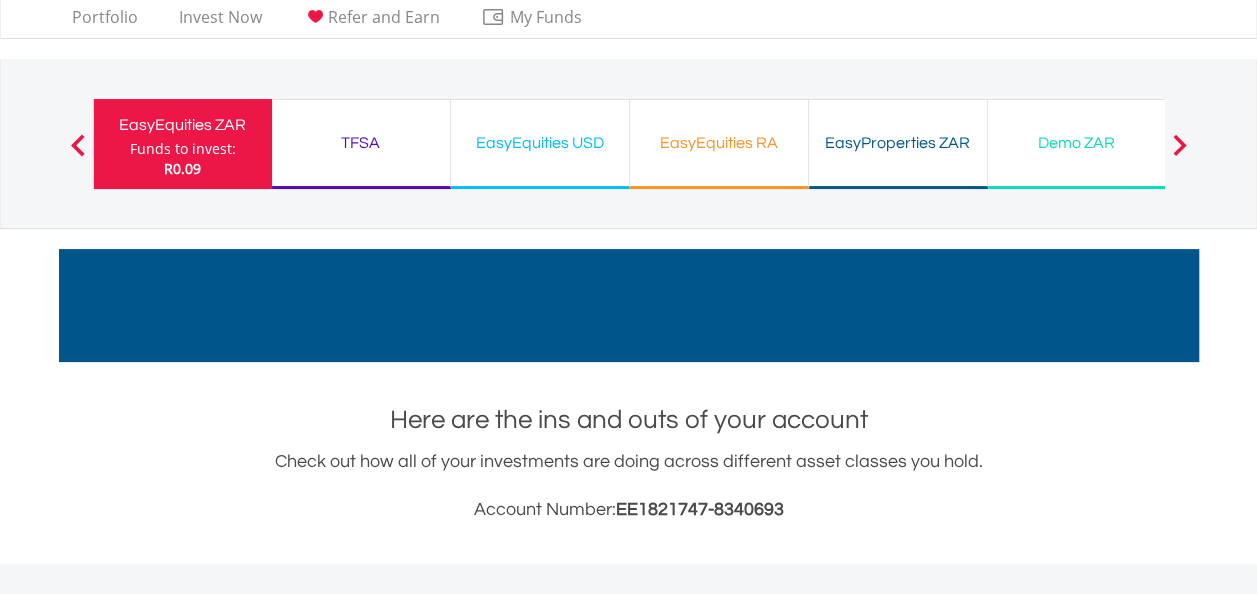 scroll, scrollTop: 22, scrollLeft: 0, axis: vertical 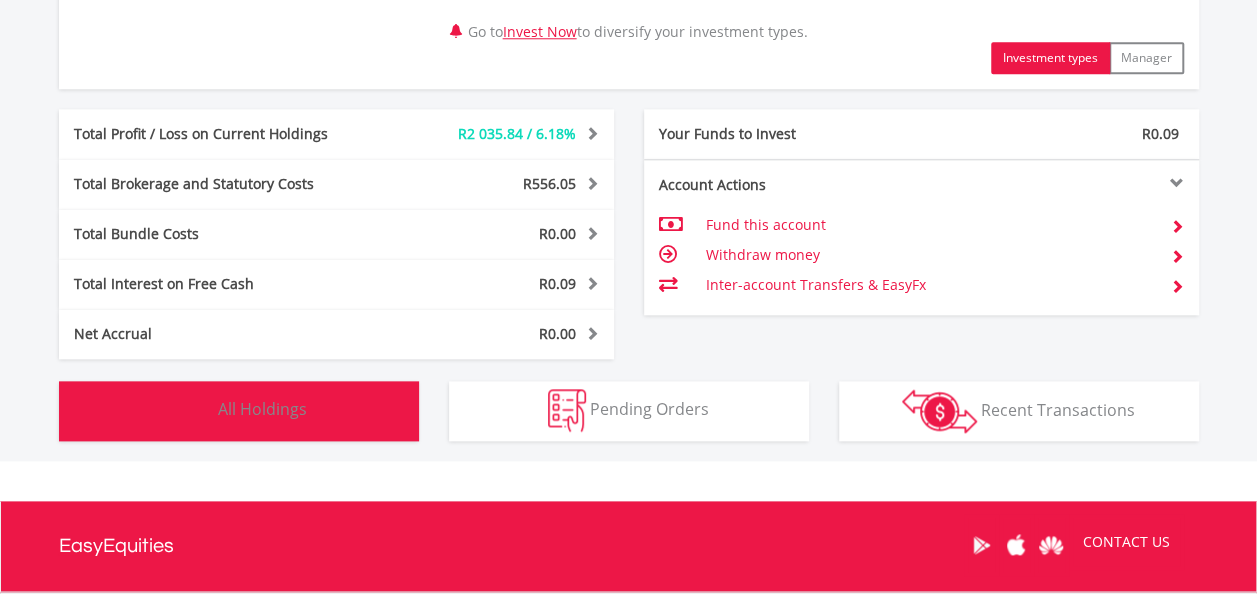 click on "Holdings
All Holdings" at bounding box center [239, 411] 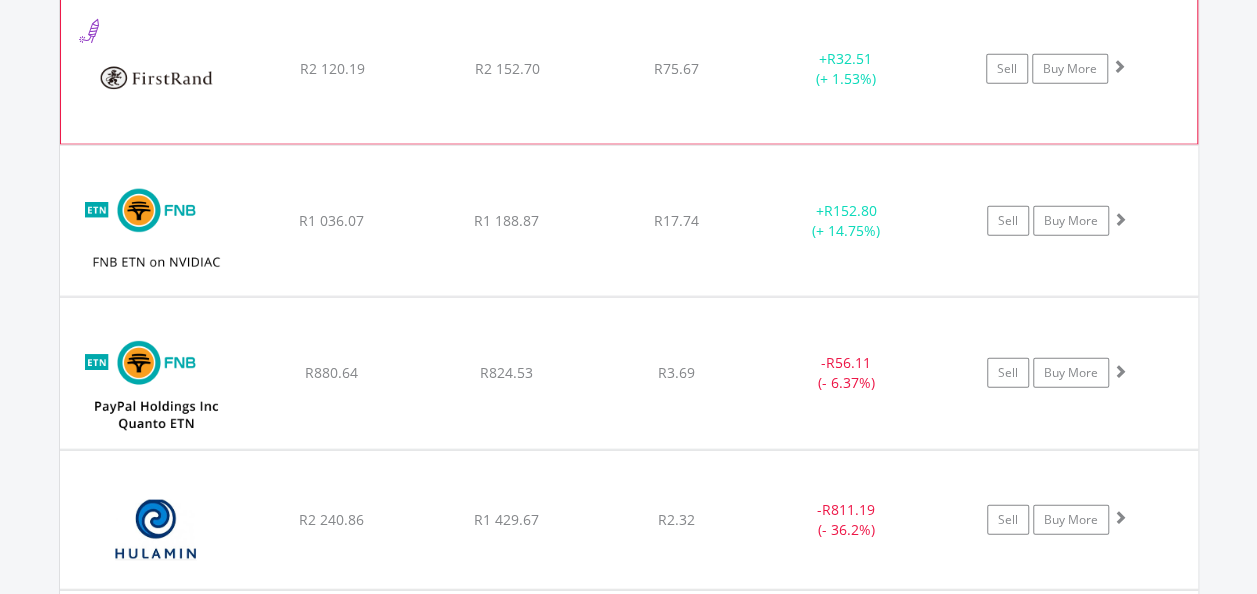 scroll, scrollTop: 2322, scrollLeft: 0, axis: vertical 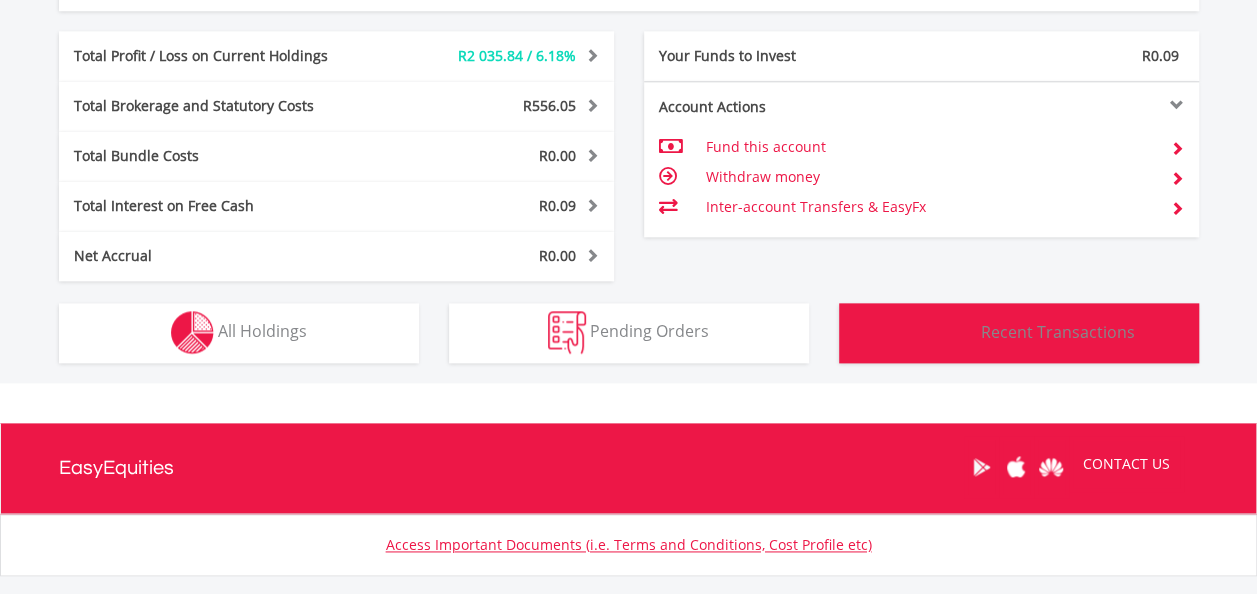 click on "Recent Transactions" at bounding box center (1058, 331) 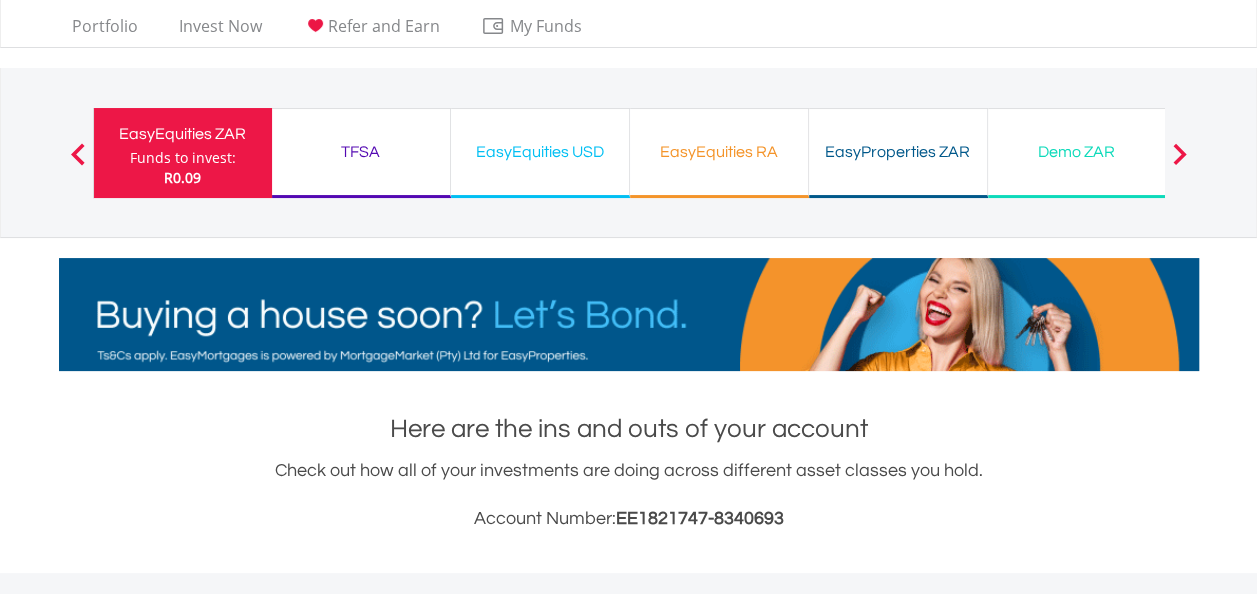 scroll, scrollTop: 0, scrollLeft: 0, axis: both 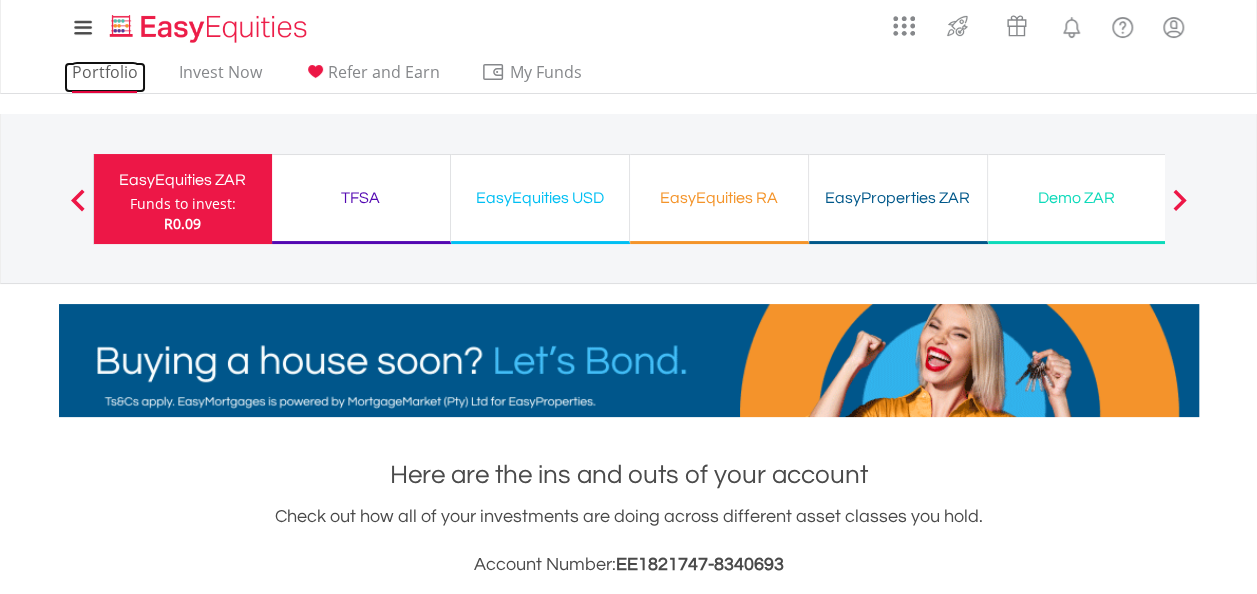 click on "Portfolio" at bounding box center (105, 77) 